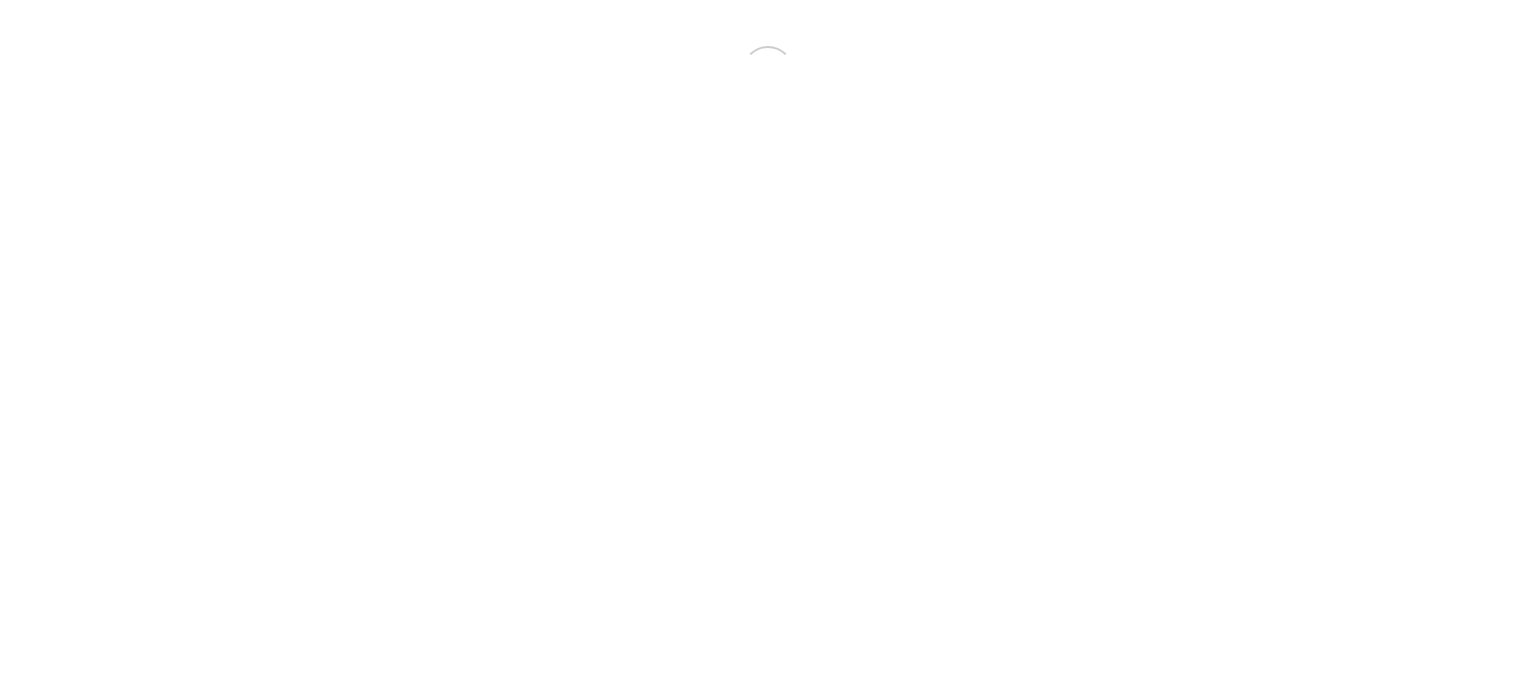 scroll, scrollTop: 0, scrollLeft: 0, axis: both 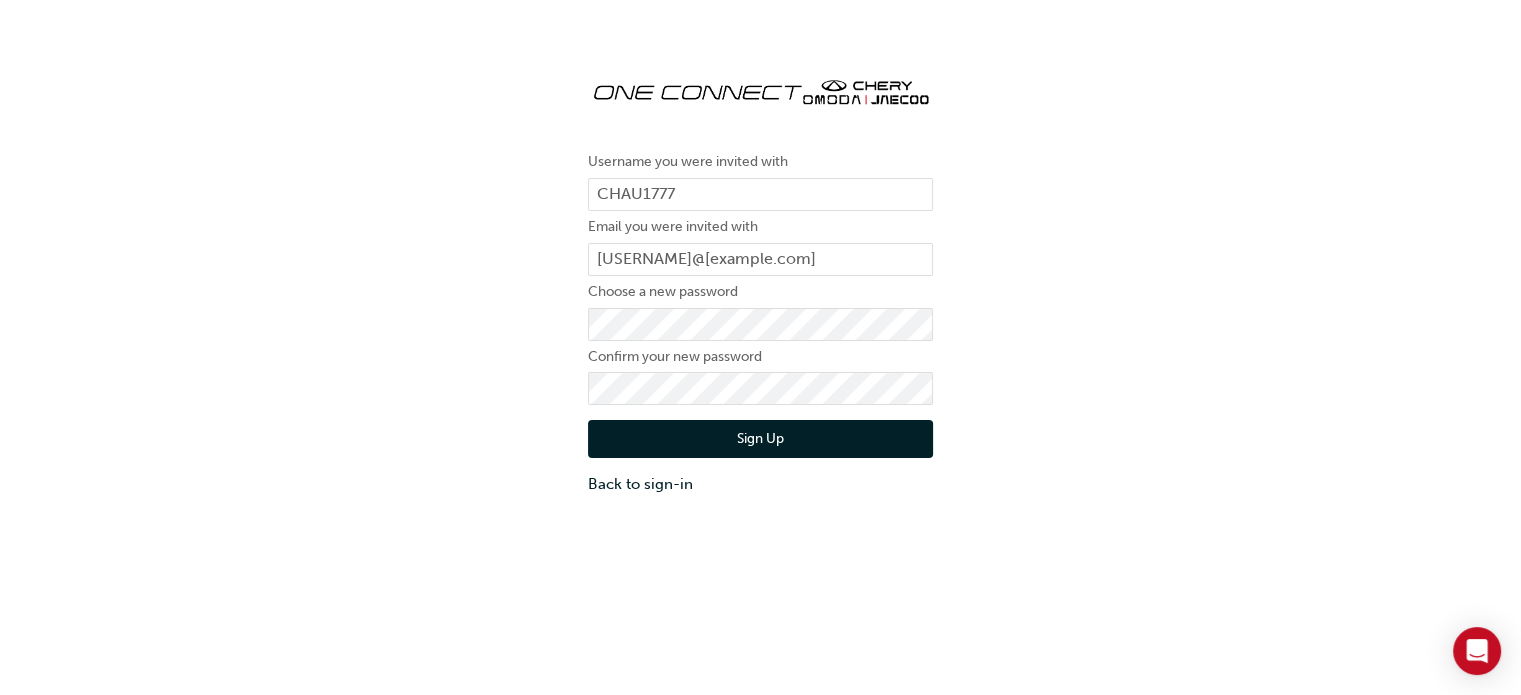 click on "Sign Up" at bounding box center (760, 439) 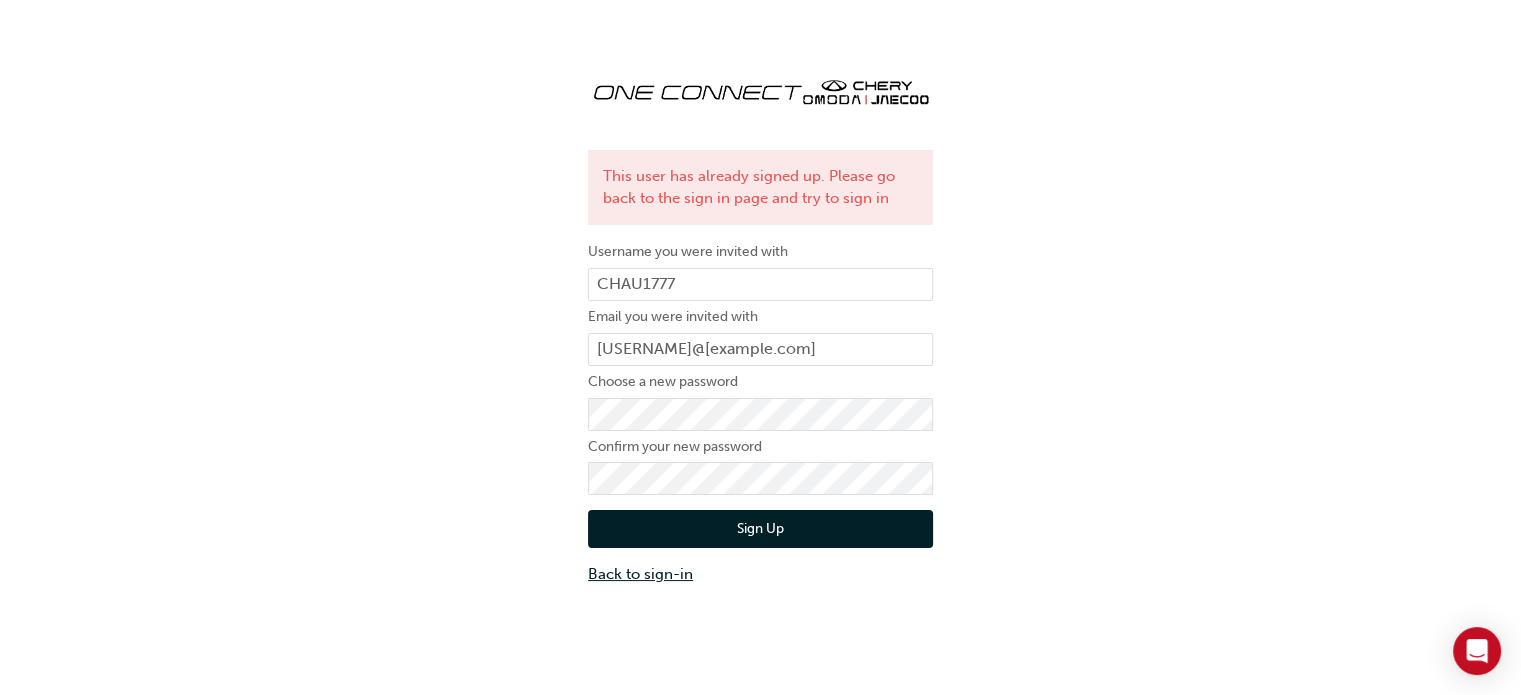 click on "Back to sign-in" at bounding box center [760, 574] 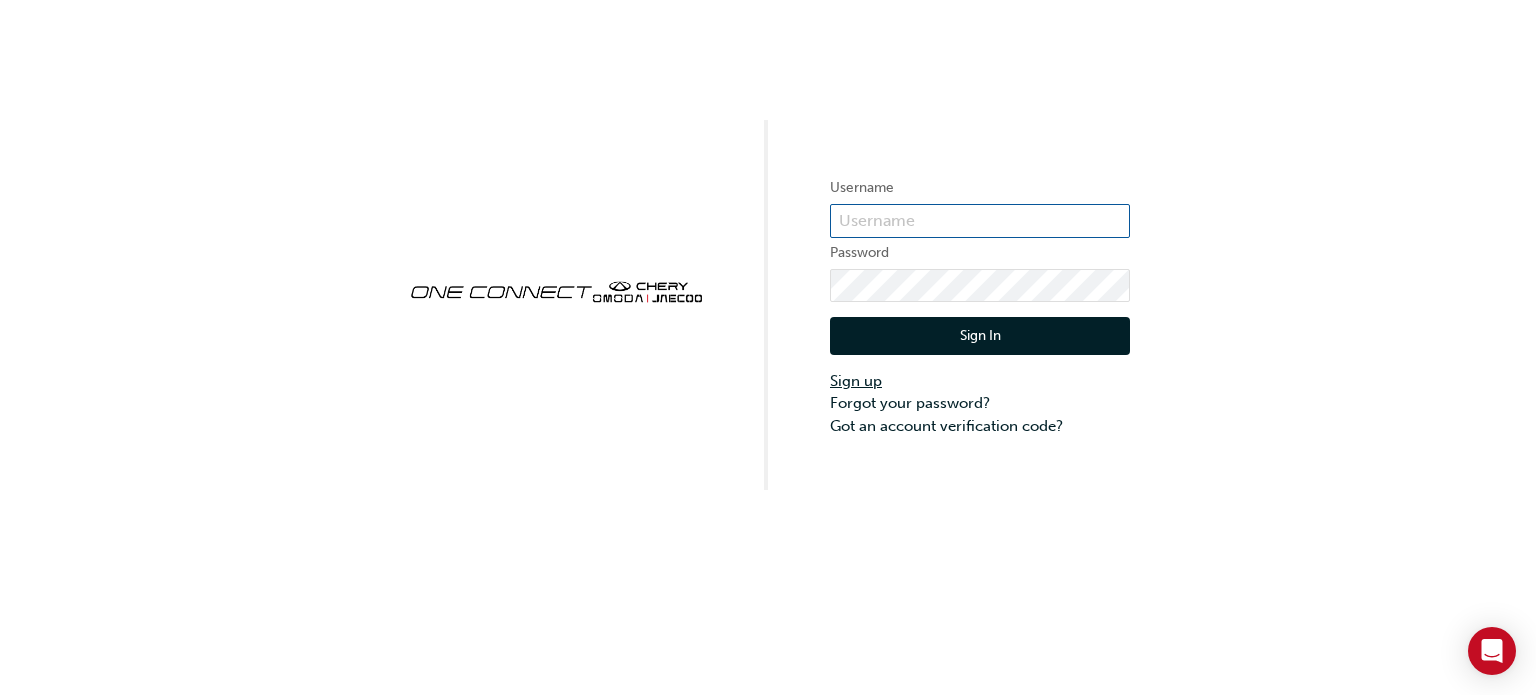 type on "CHAU1777" 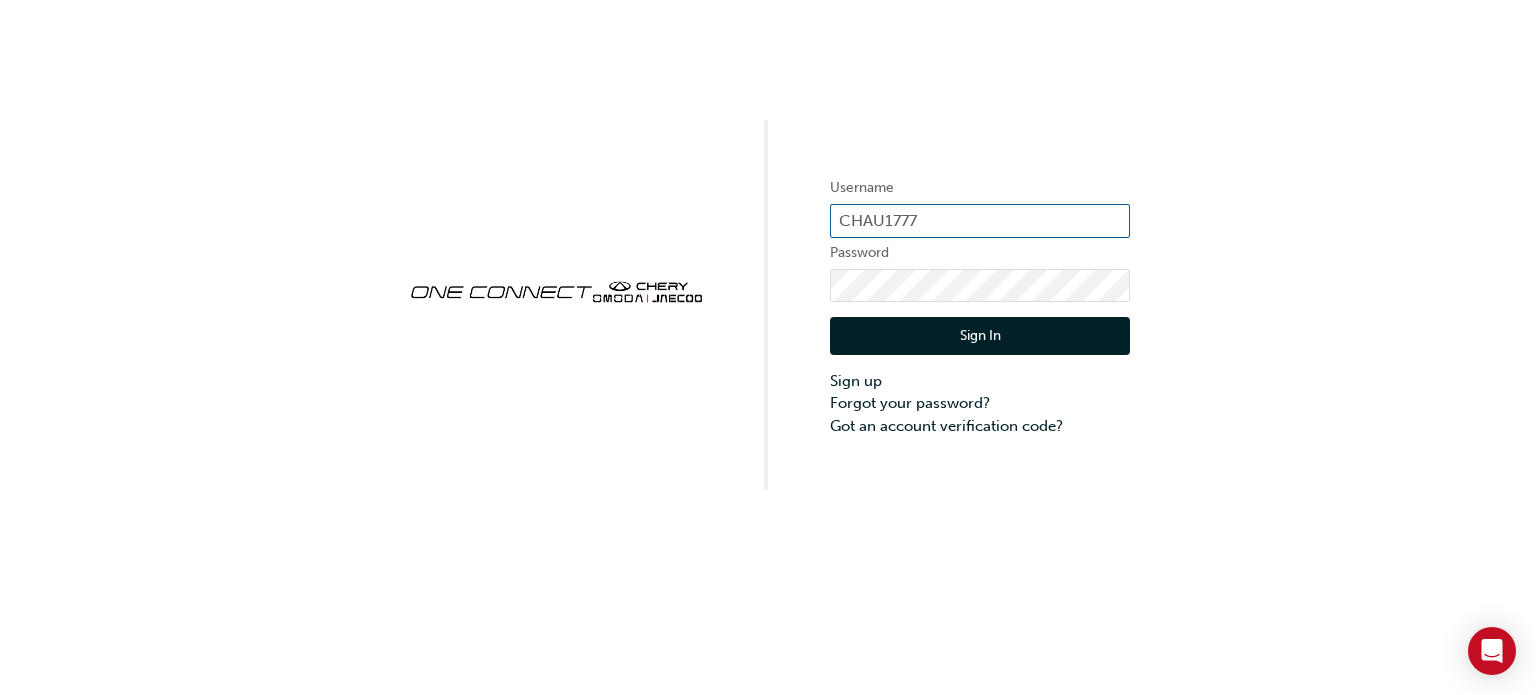 click on "CHAU1777" at bounding box center (980, 221) 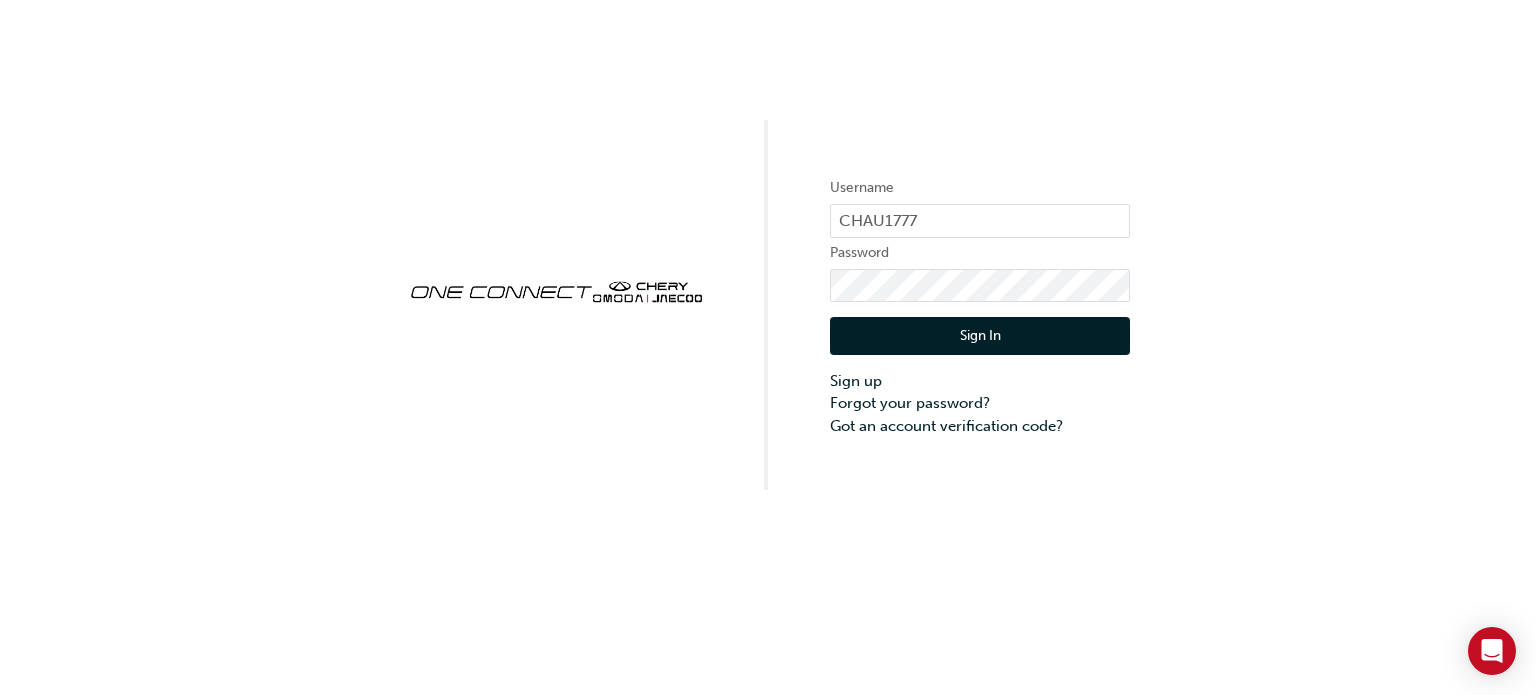click on "Sign In" at bounding box center [980, 336] 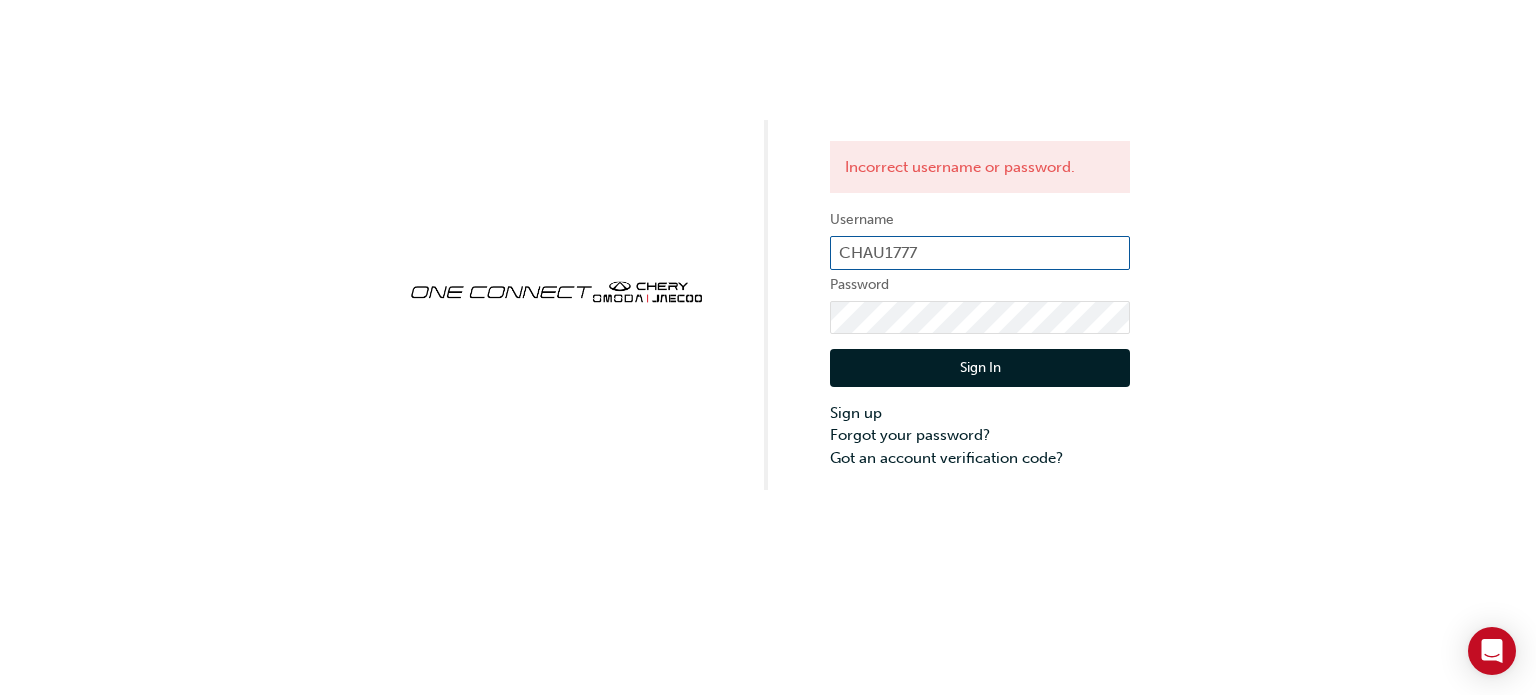 click on "CHAU1777" at bounding box center (980, 253) 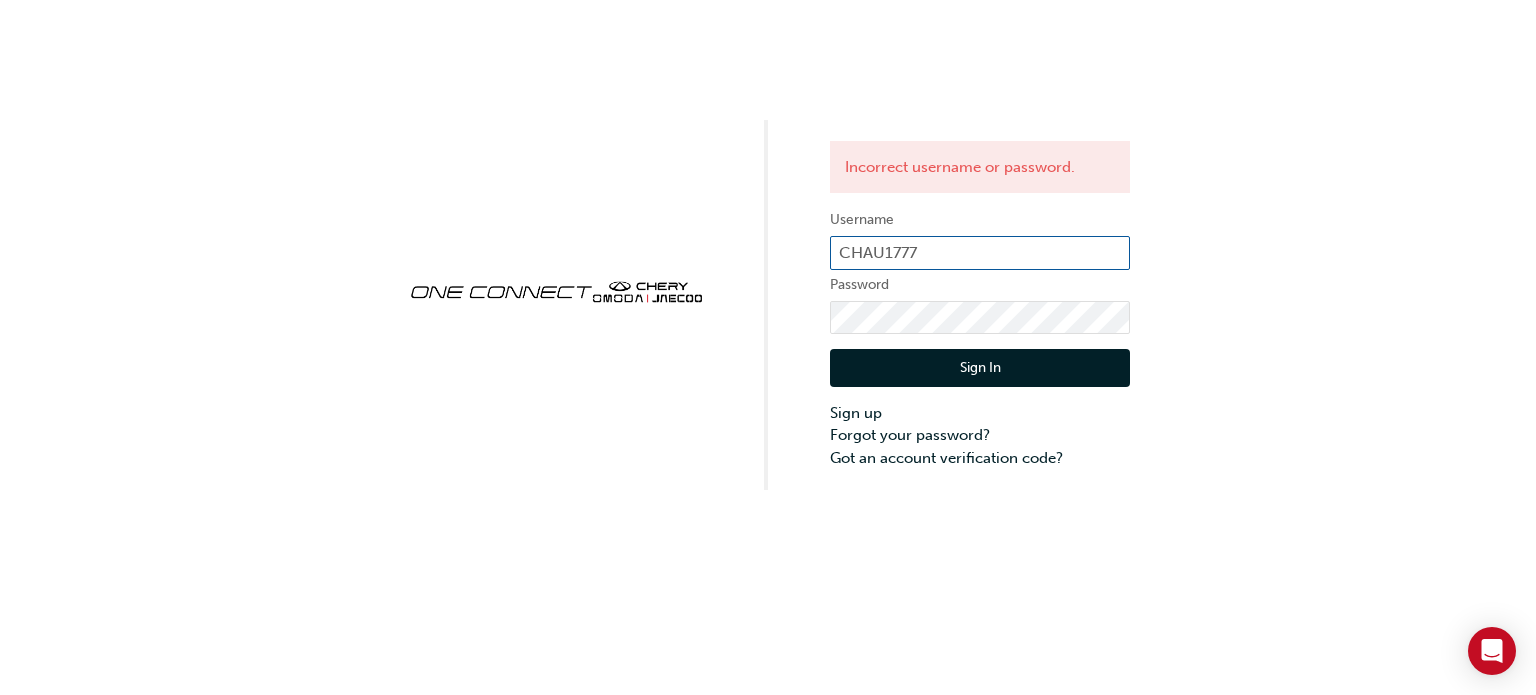 click on "CHAU1777" at bounding box center (980, 253) 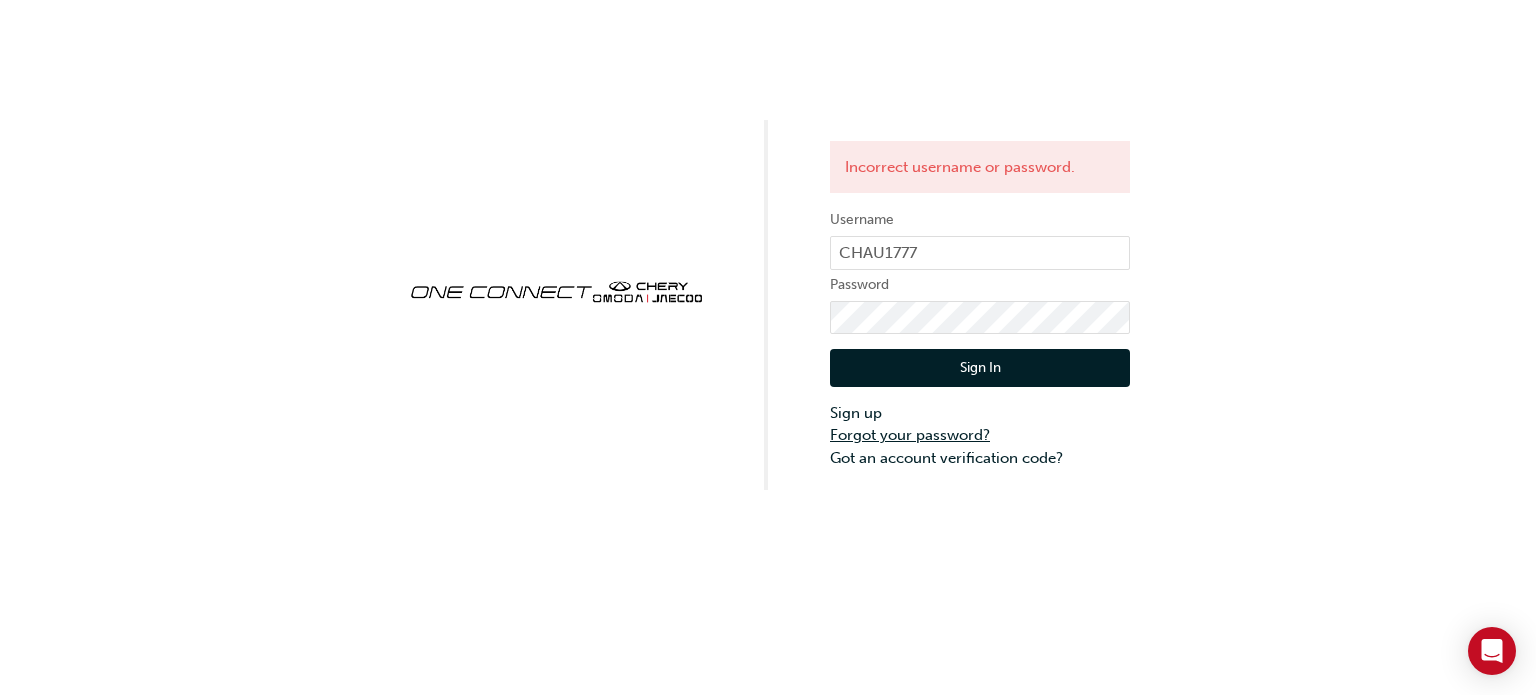 click on "Forgot your password?" at bounding box center [980, 435] 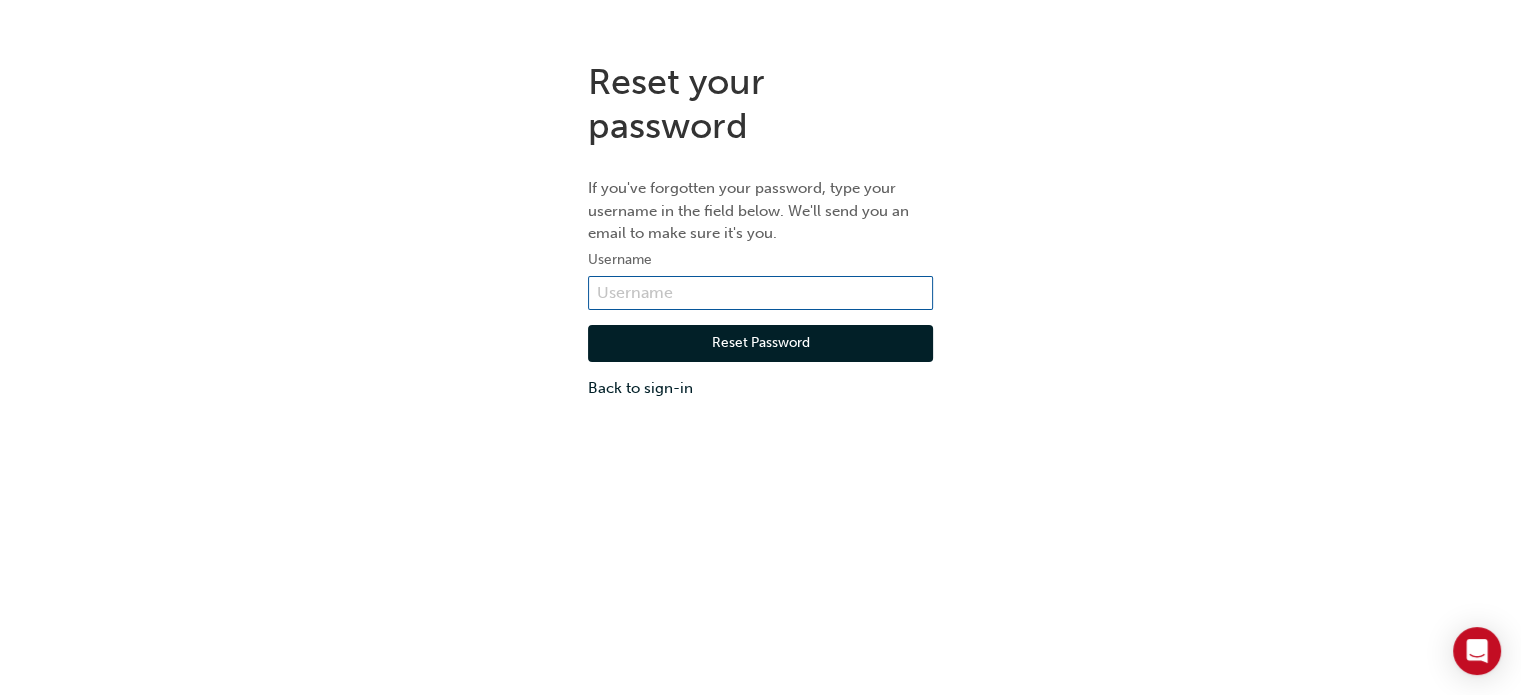 click at bounding box center [760, 293] 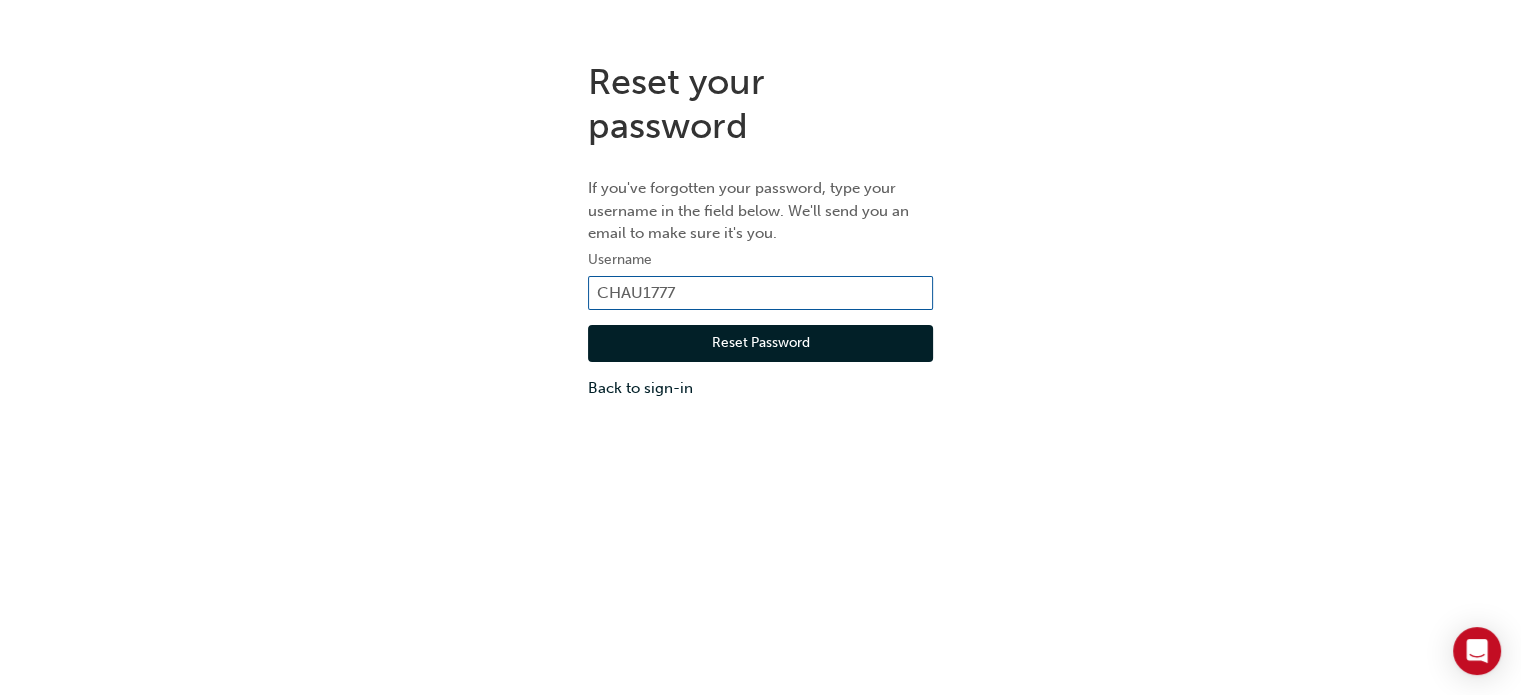 type on "CHAU1777" 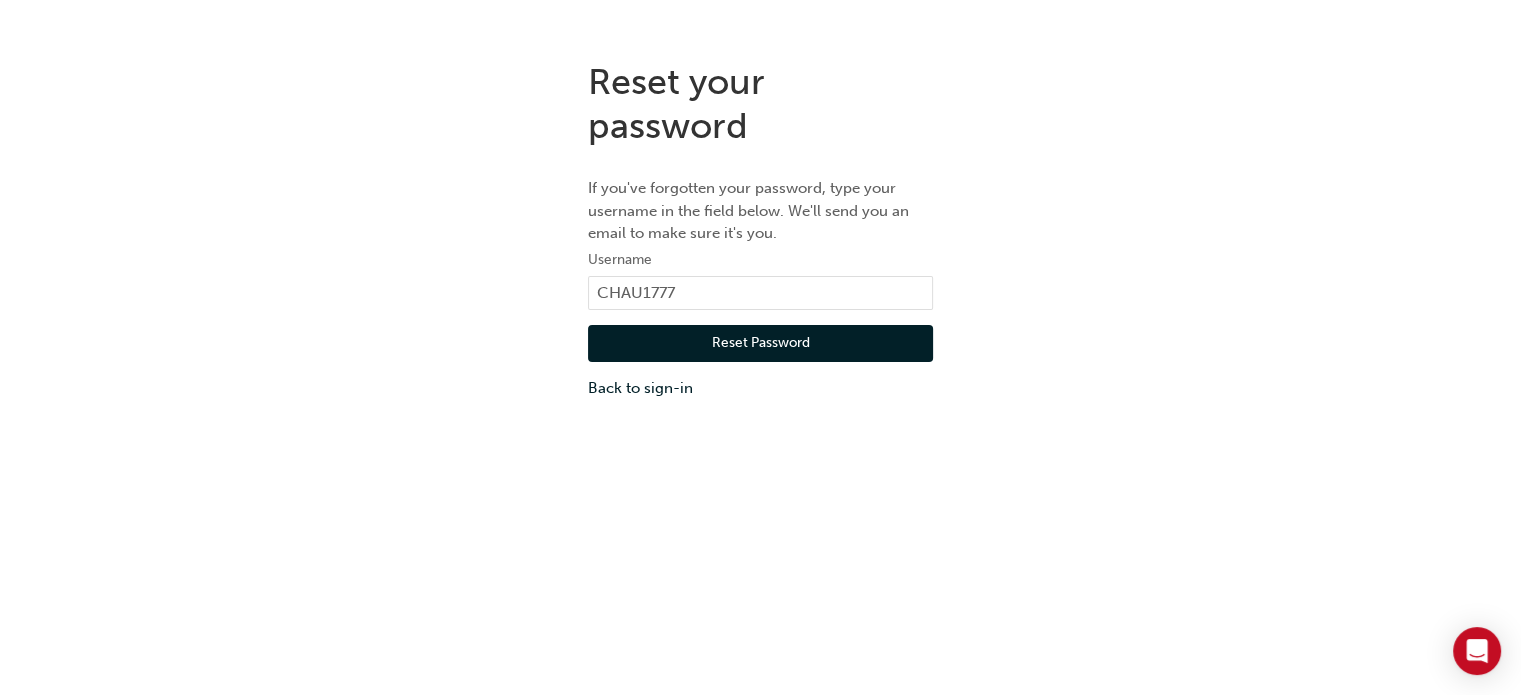 click on "Reset Password" at bounding box center (760, 344) 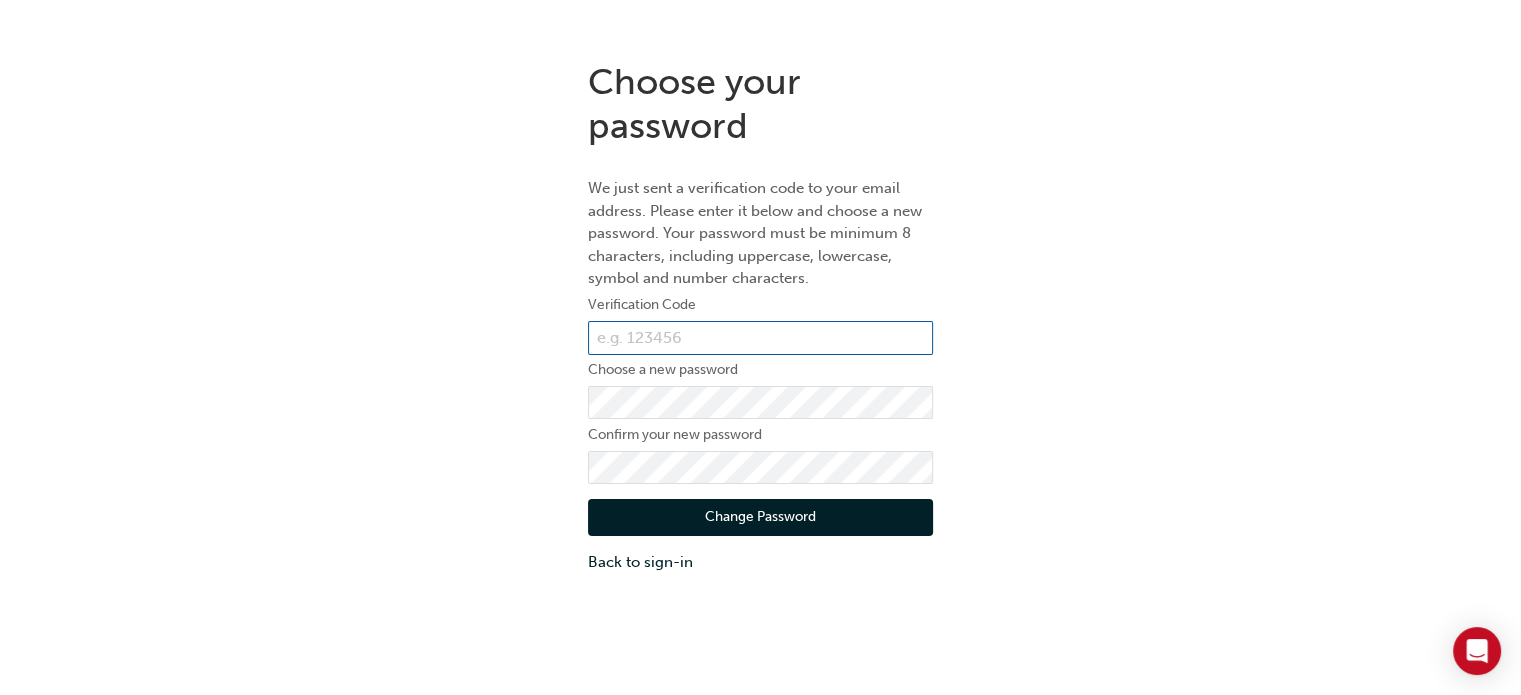 click at bounding box center [760, 338] 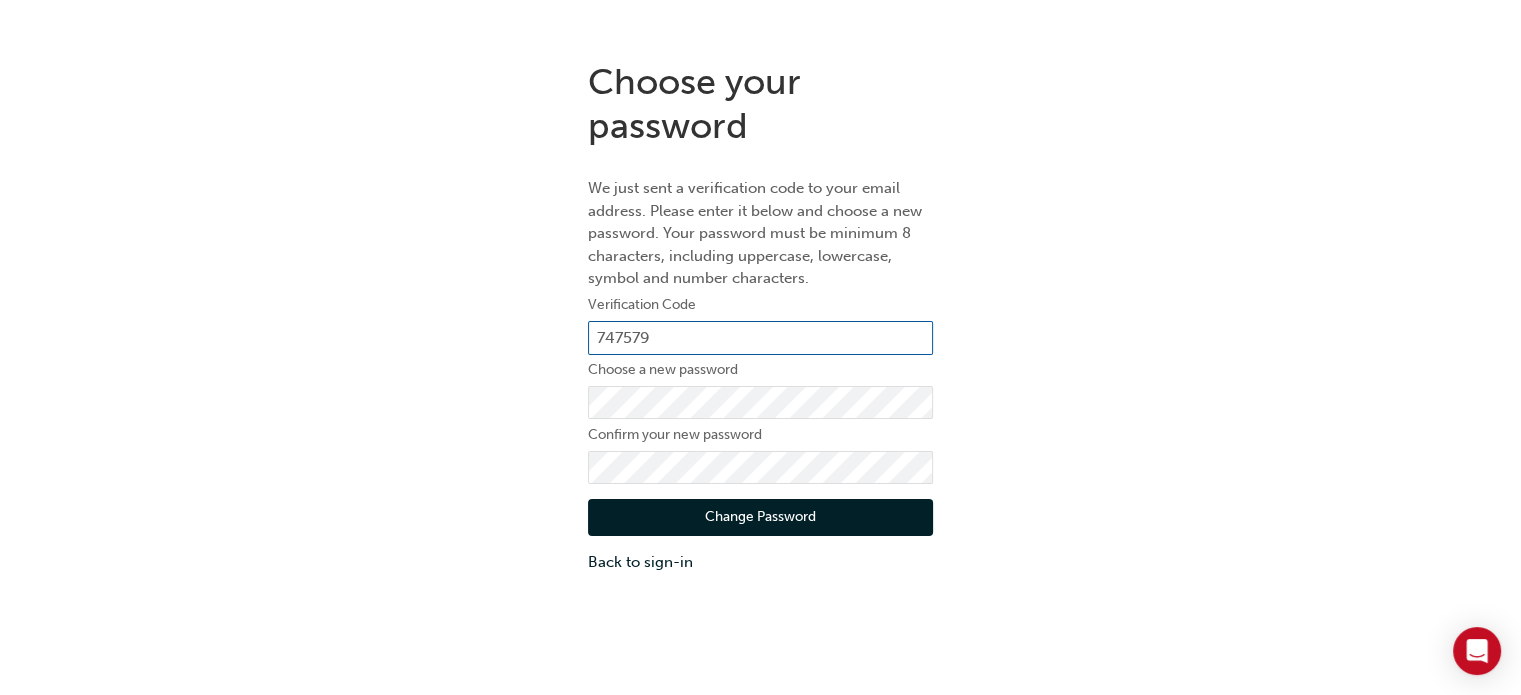 type on "747579" 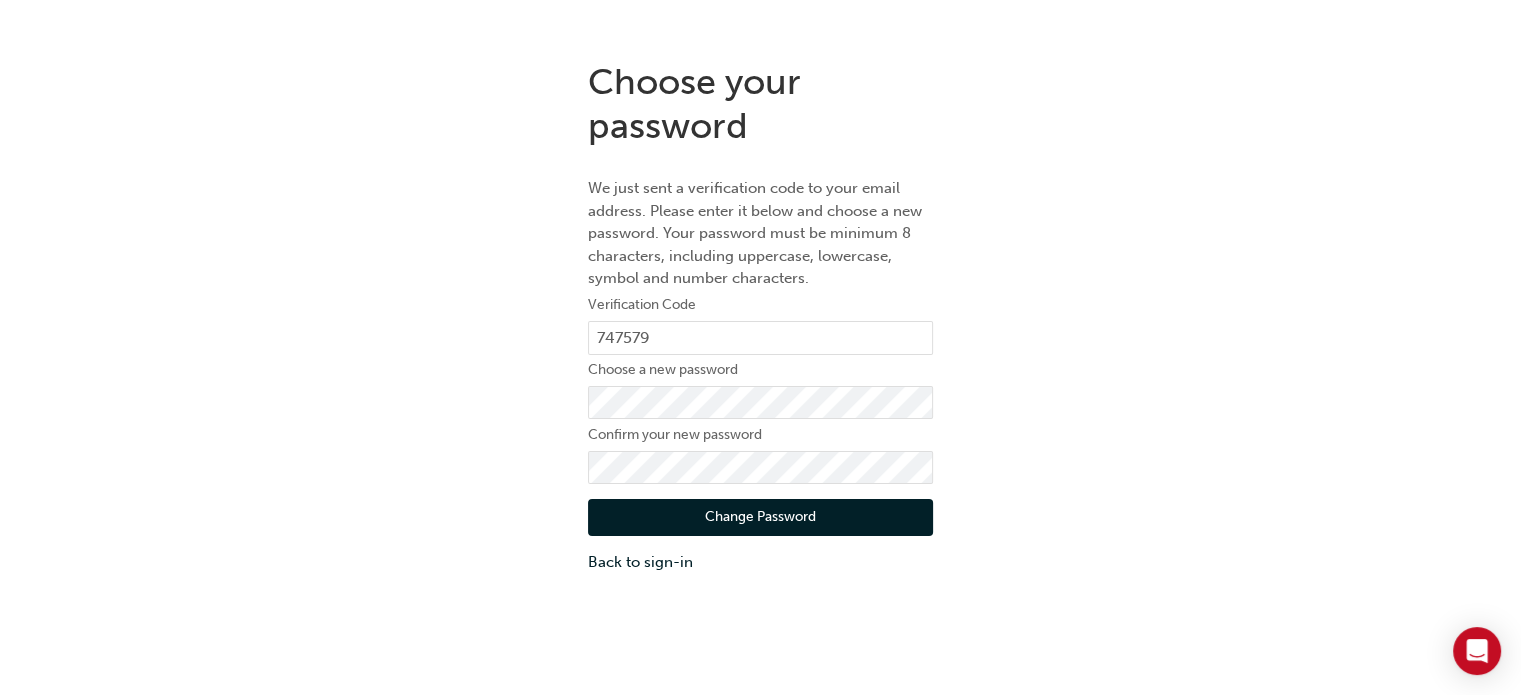 click on "Change Password" at bounding box center (760, 518) 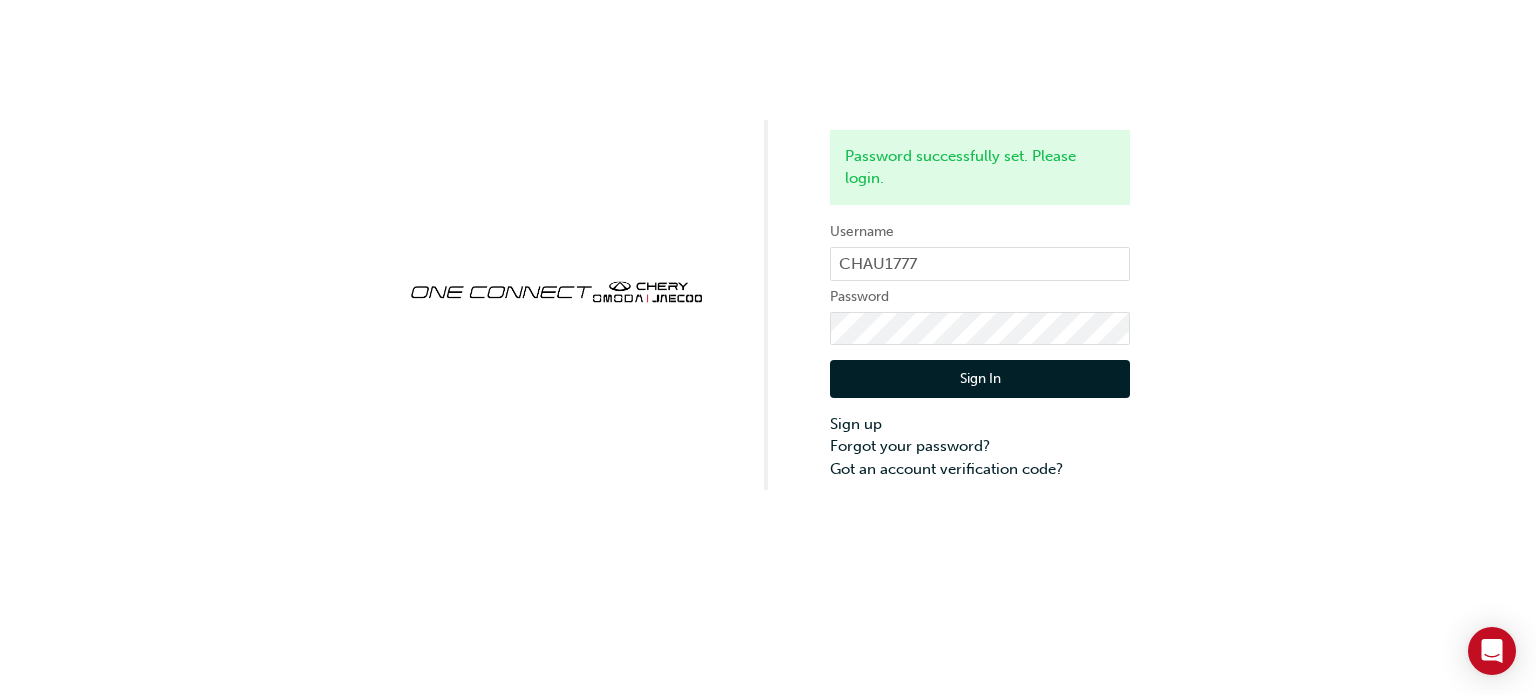 click on "Sign In Sign up Forgot your password? Got an account verification code?" at bounding box center [980, 412] 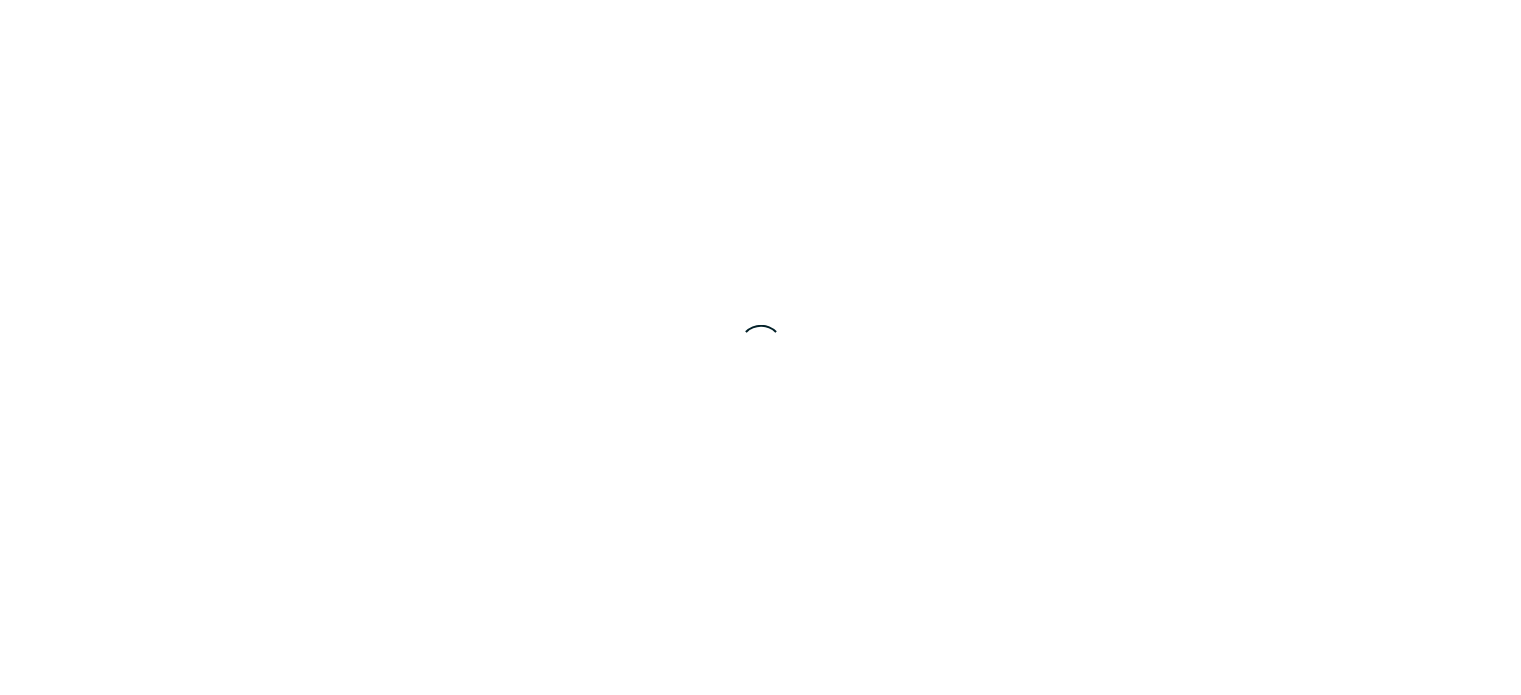 scroll, scrollTop: 0, scrollLeft: 0, axis: both 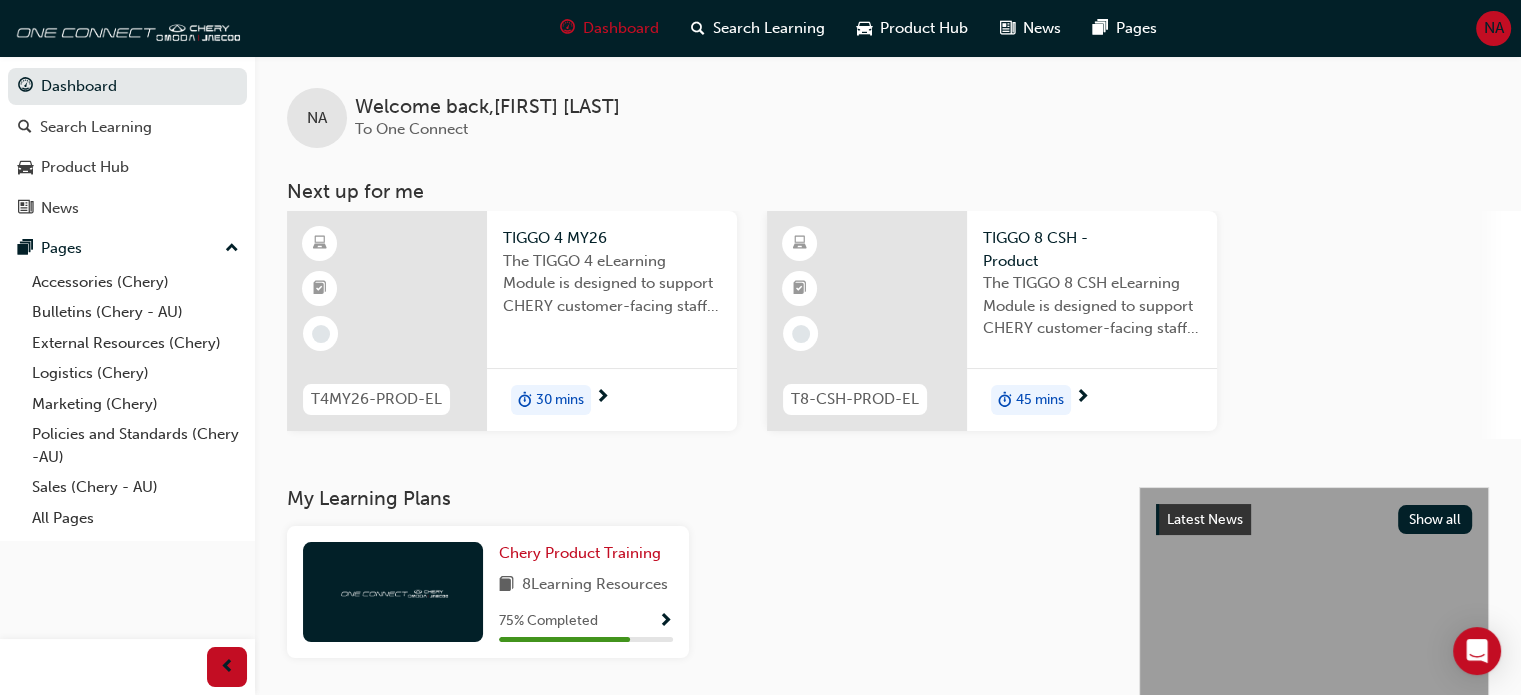 click on "The TIGGO 4 eLearning Module is designed to support CHERY customer-facing staff with the product and sales information for the introduction and demonstration of its unique features and benefits." at bounding box center (612, 284) 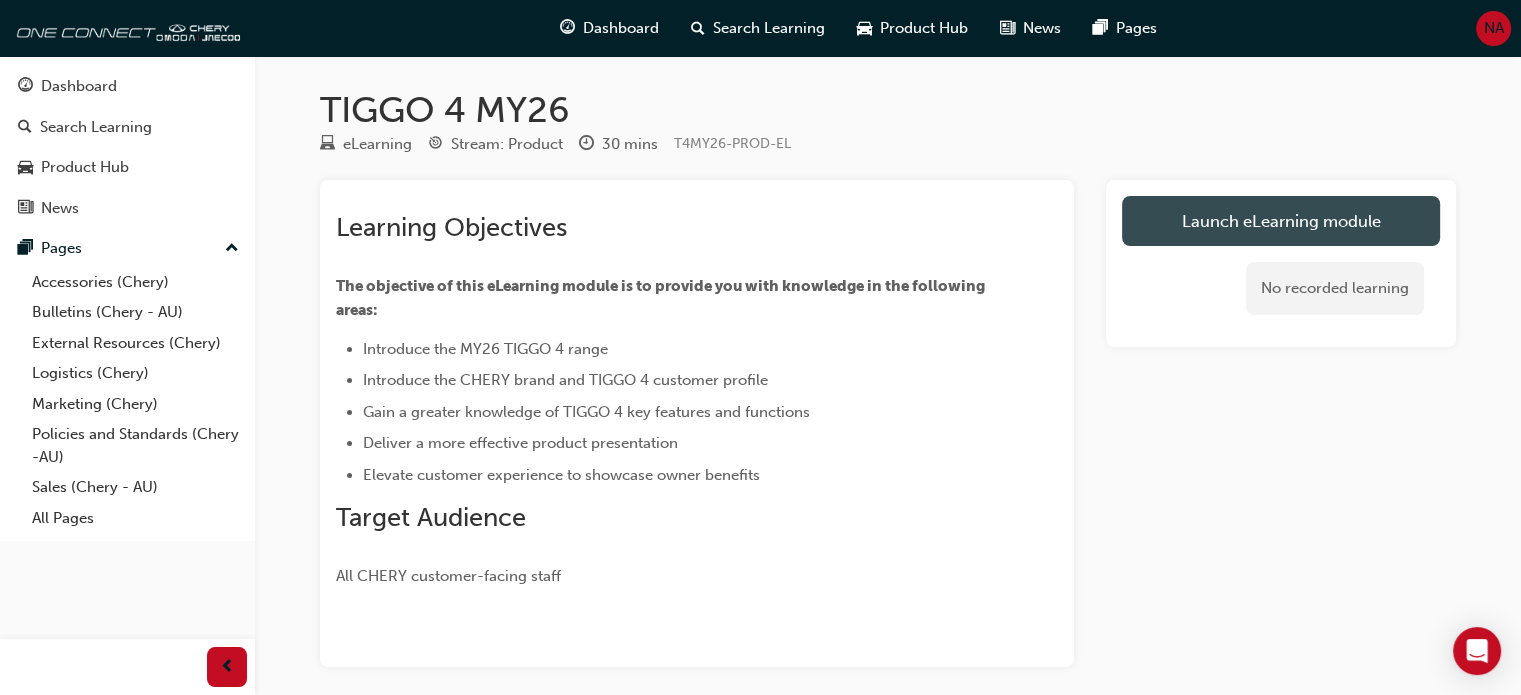 click on "Launch eLearning module" at bounding box center (1281, 221) 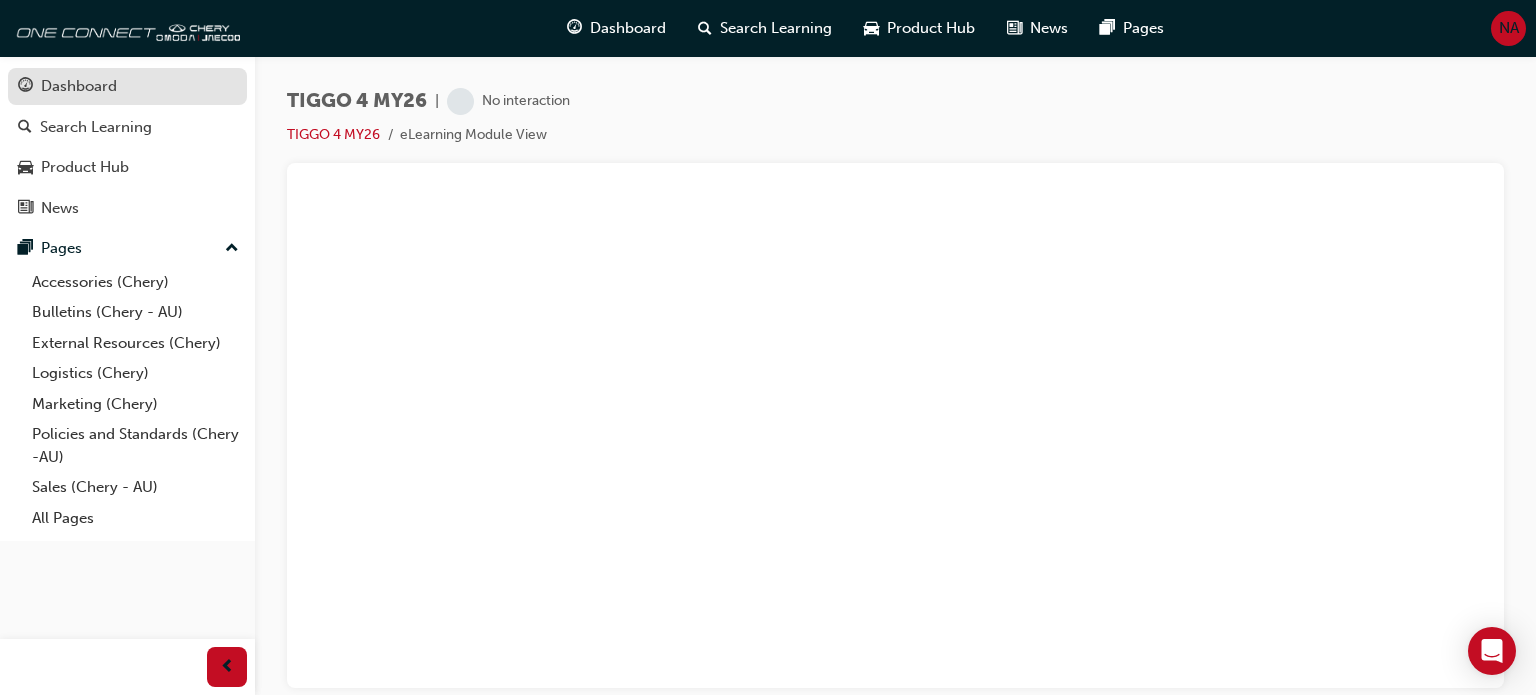 click on "Dashboard" at bounding box center (127, 86) 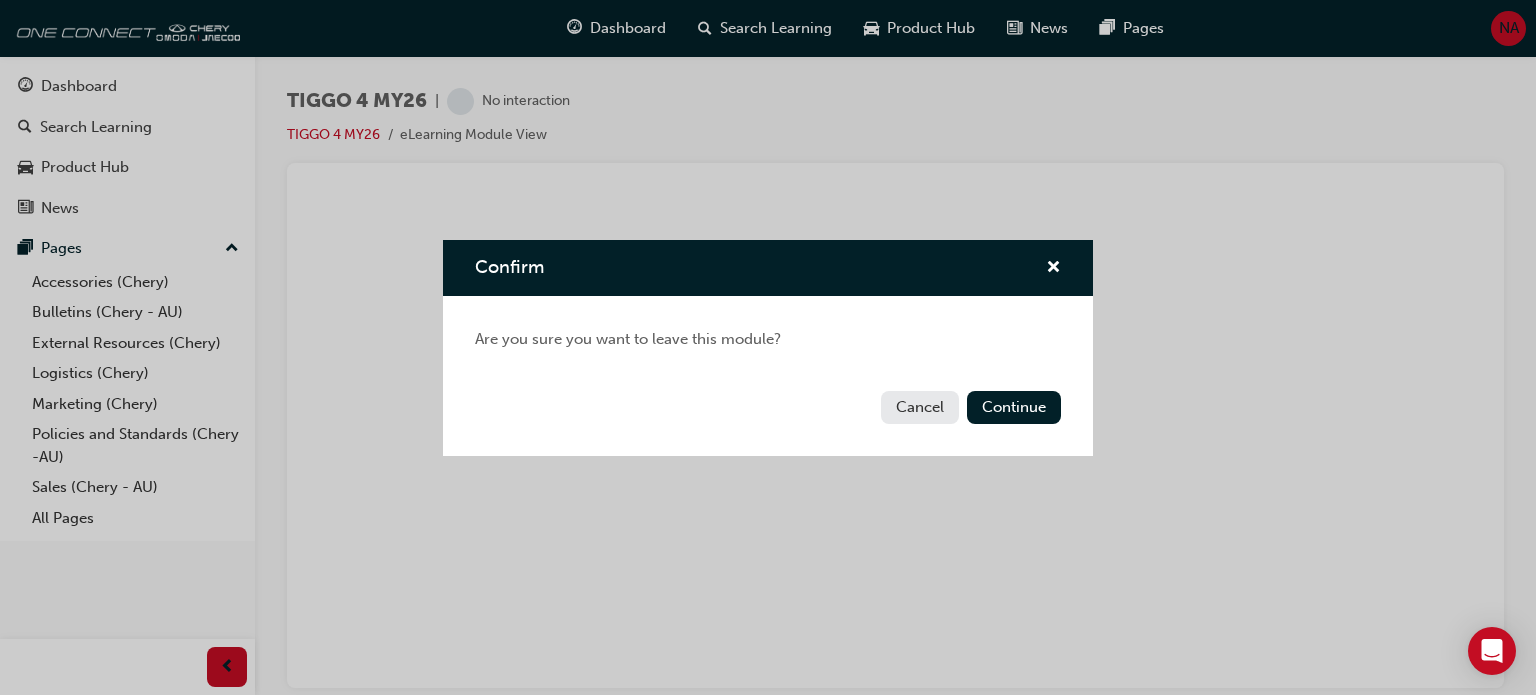 click on "Cancel Continue" at bounding box center [768, 419] 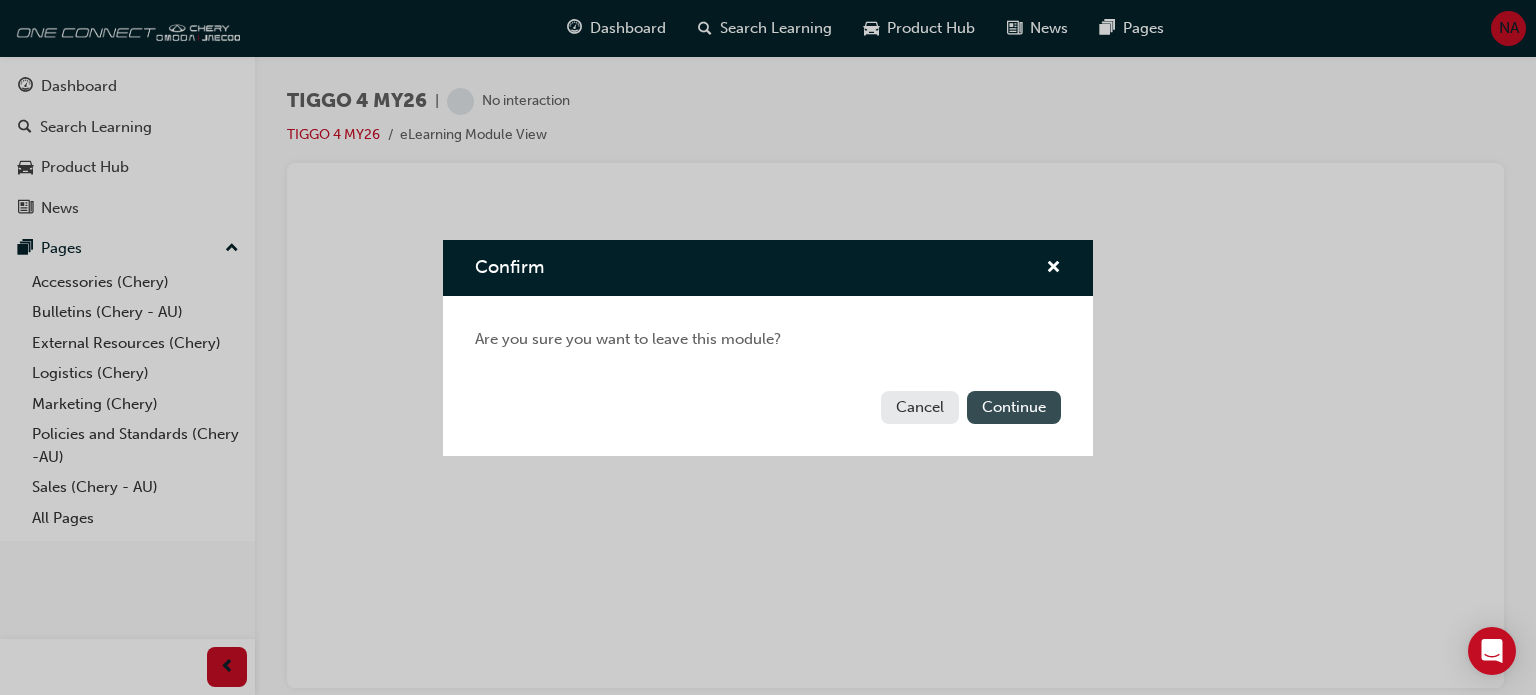 click on "Continue" at bounding box center (1014, 407) 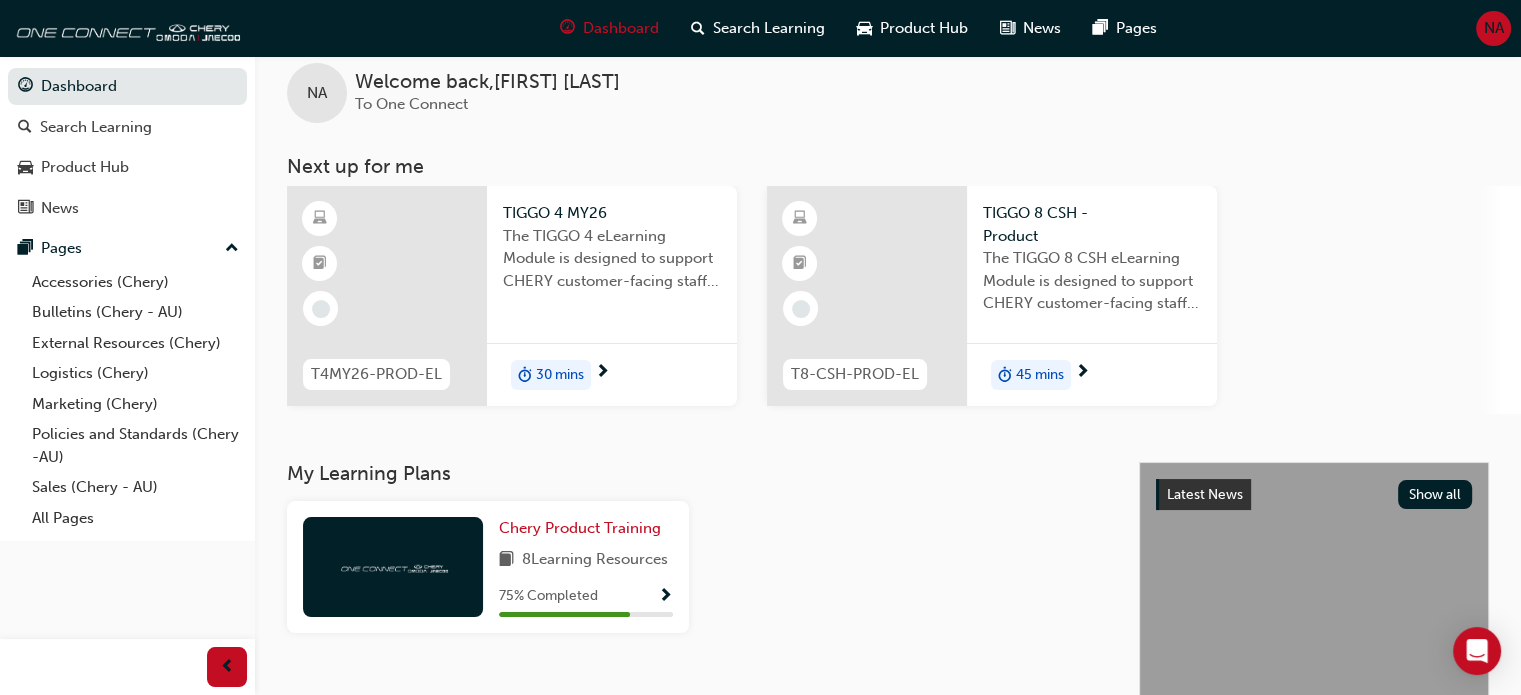 scroll, scrollTop: 21, scrollLeft: 0, axis: vertical 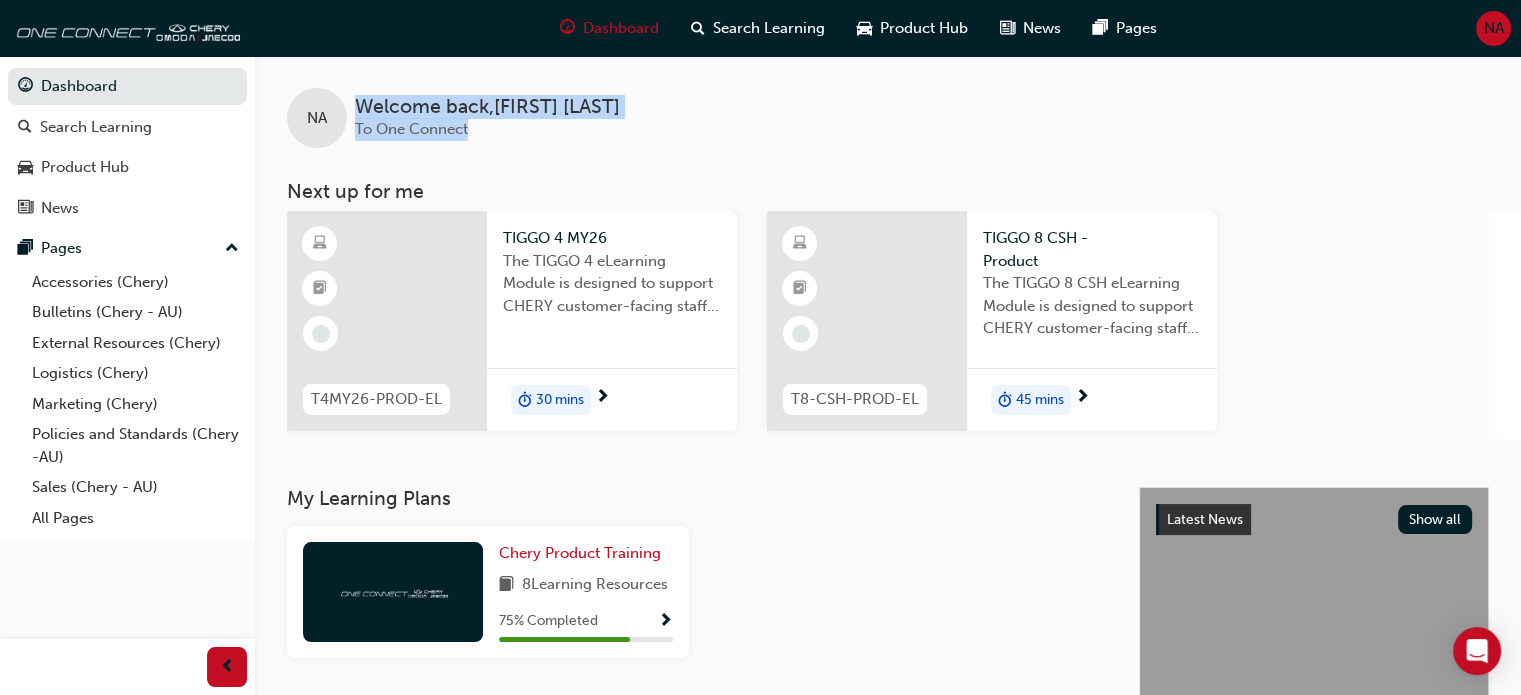 drag, startPoint x: 362, startPoint y: 110, endPoint x: 576, endPoint y: 127, distance: 214.67418 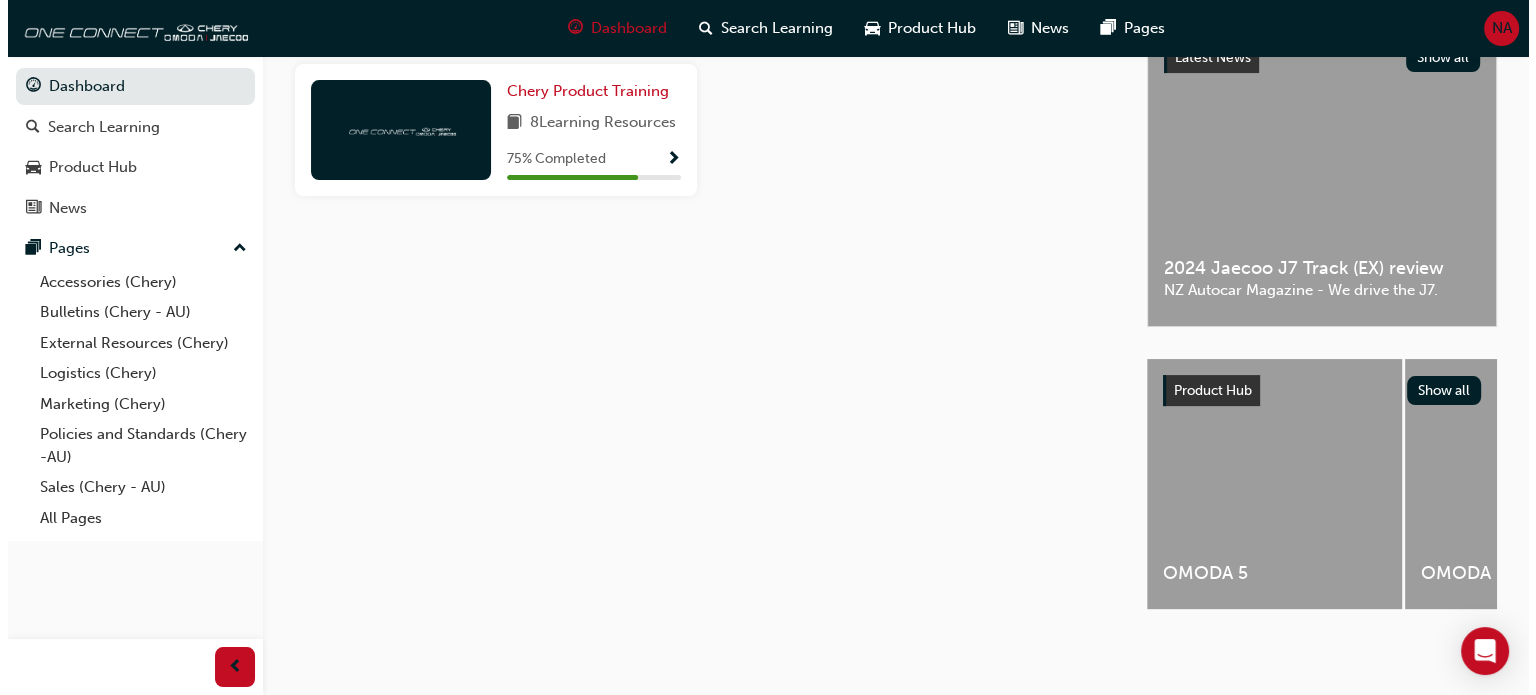 scroll, scrollTop: 0, scrollLeft: 0, axis: both 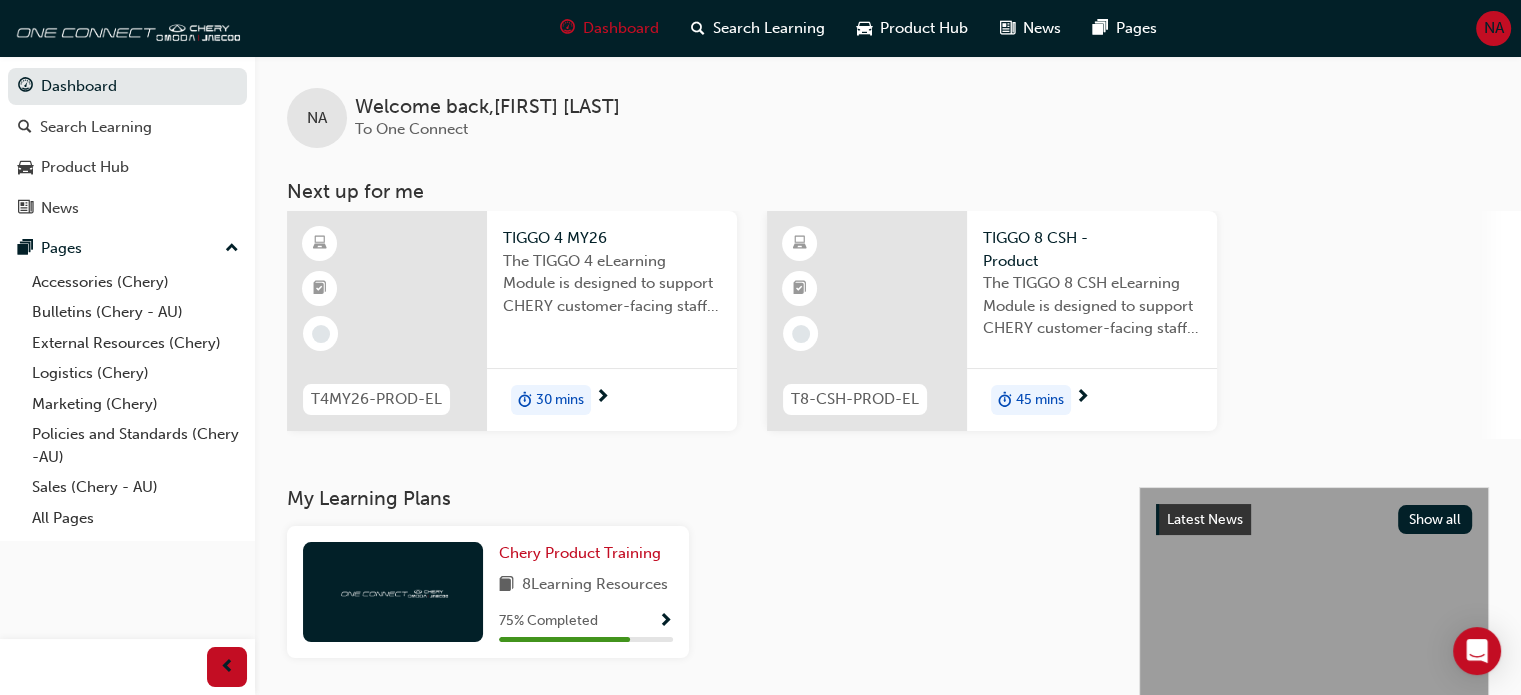 click on "The TIGGO 4 eLearning Module is designed to support CHERY customer-facing staff with the product and sales information for the introduction and demonstration of its unique features and benefits." at bounding box center [612, 284] 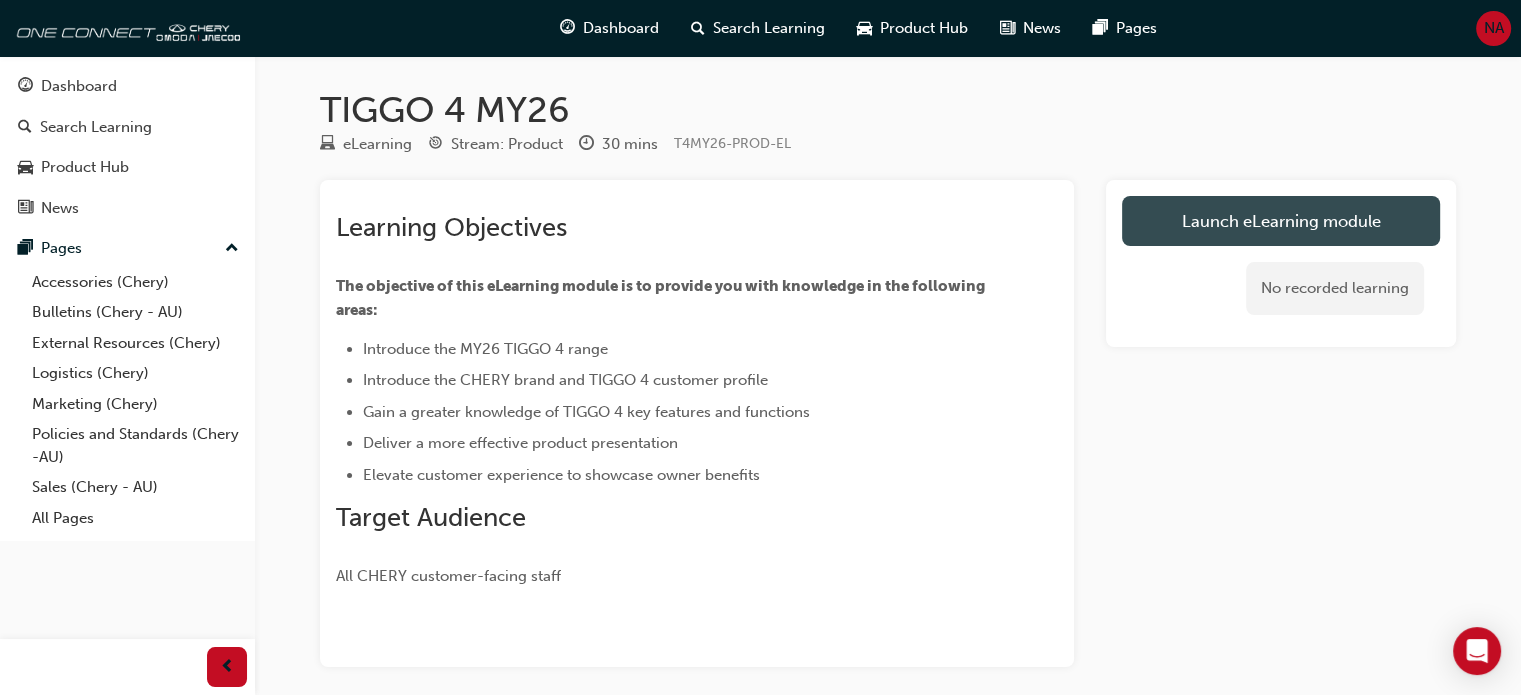 click on "Launch eLearning module" at bounding box center (1281, 221) 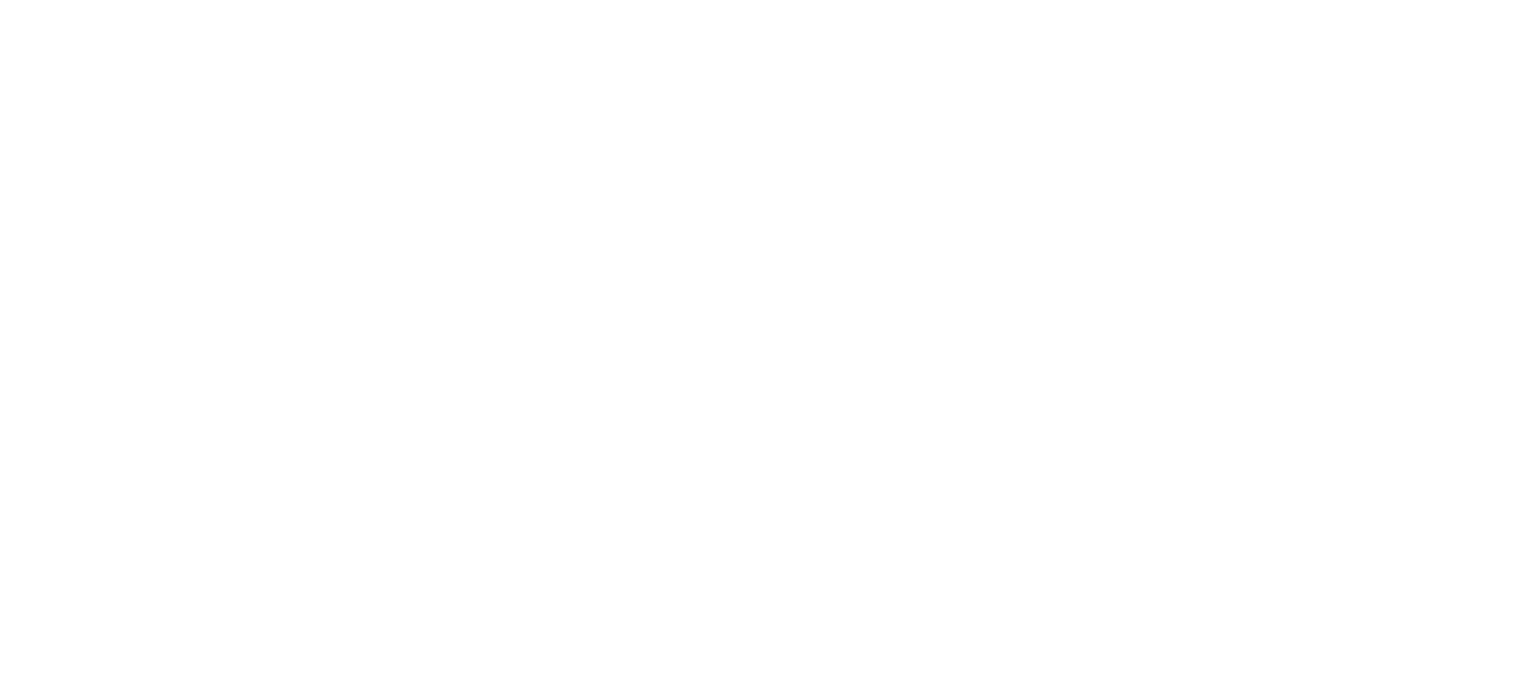 scroll, scrollTop: 0, scrollLeft: 0, axis: both 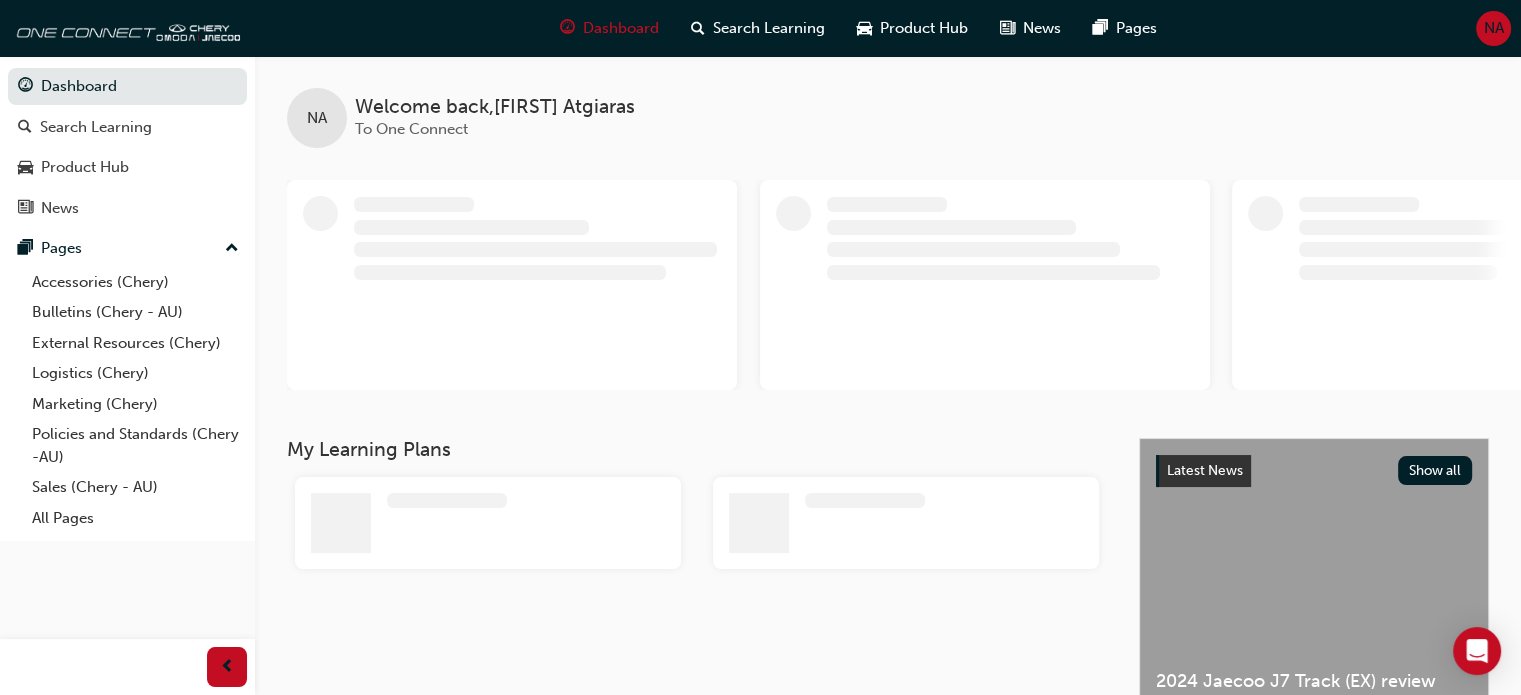 click on "NA Welcome back , [FIRST] Atgiaras To One Connect" at bounding box center (888, 102) 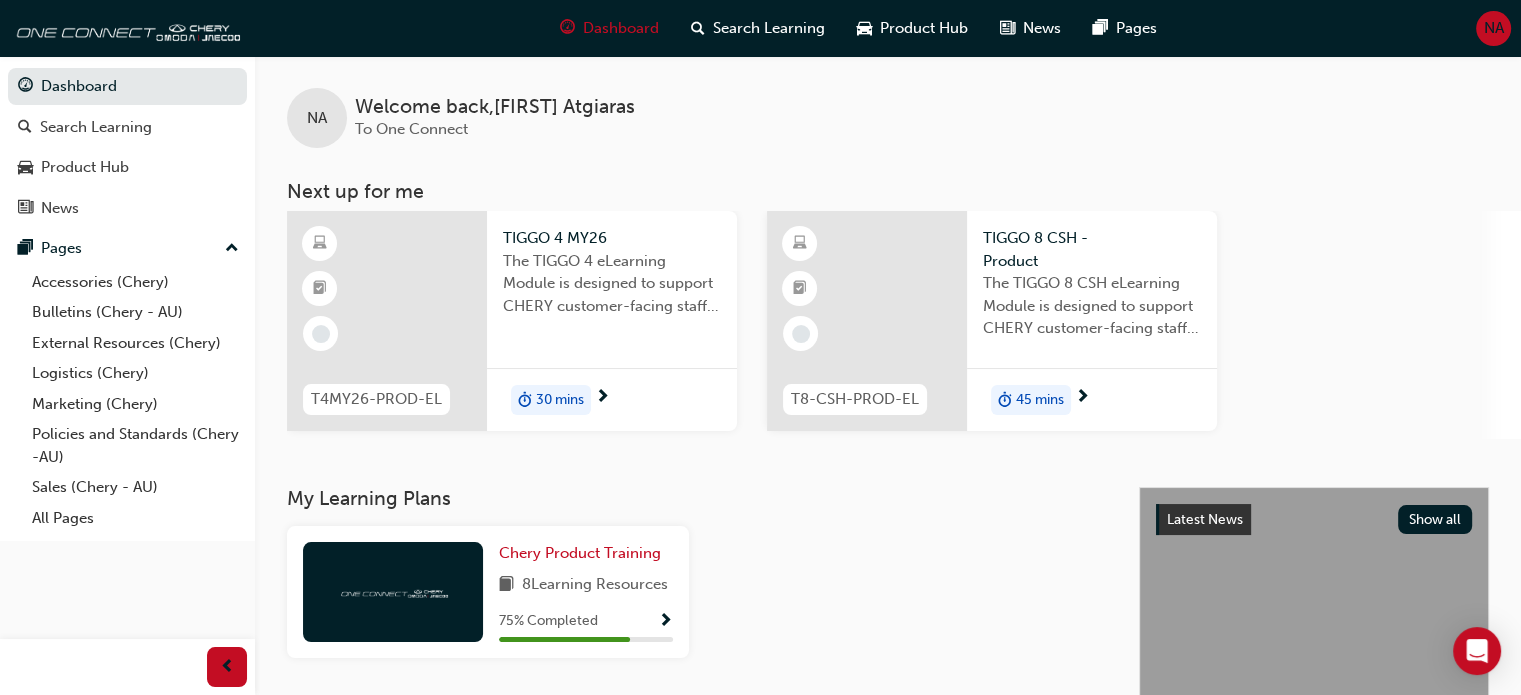 click on "TIGGO 4 MY26" at bounding box center (612, 238) 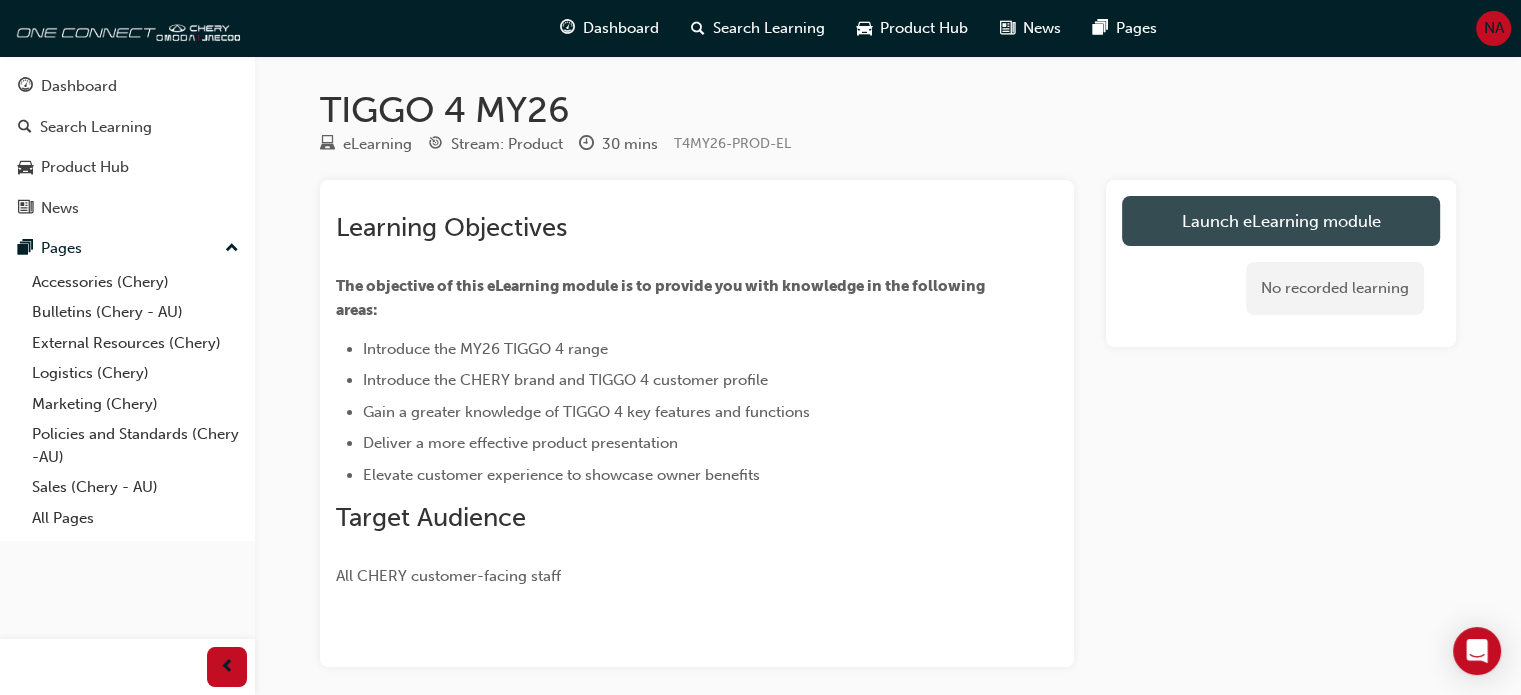 click on "Launch eLearning module" at bounding box center (1281, 221) 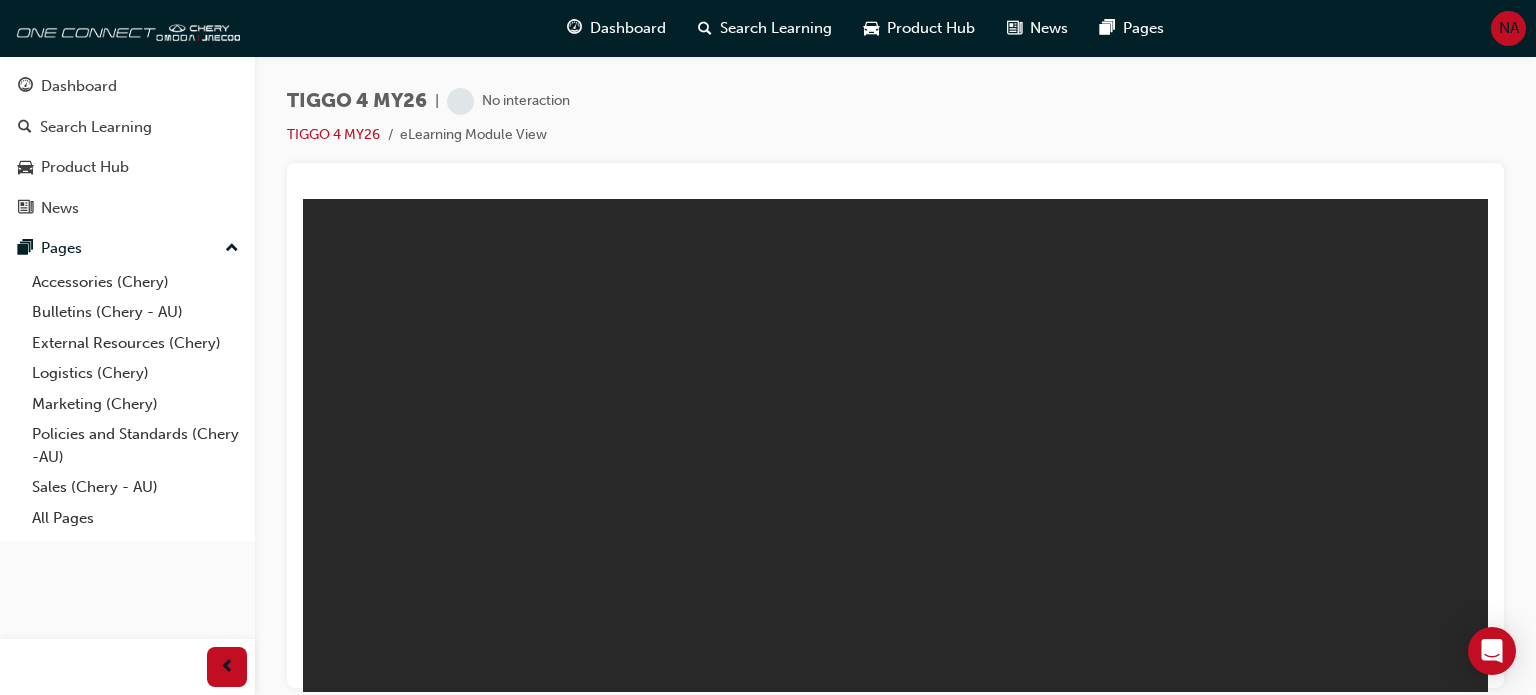 scroll, scrollTop: 0, scrollLeft: 0, axis: both 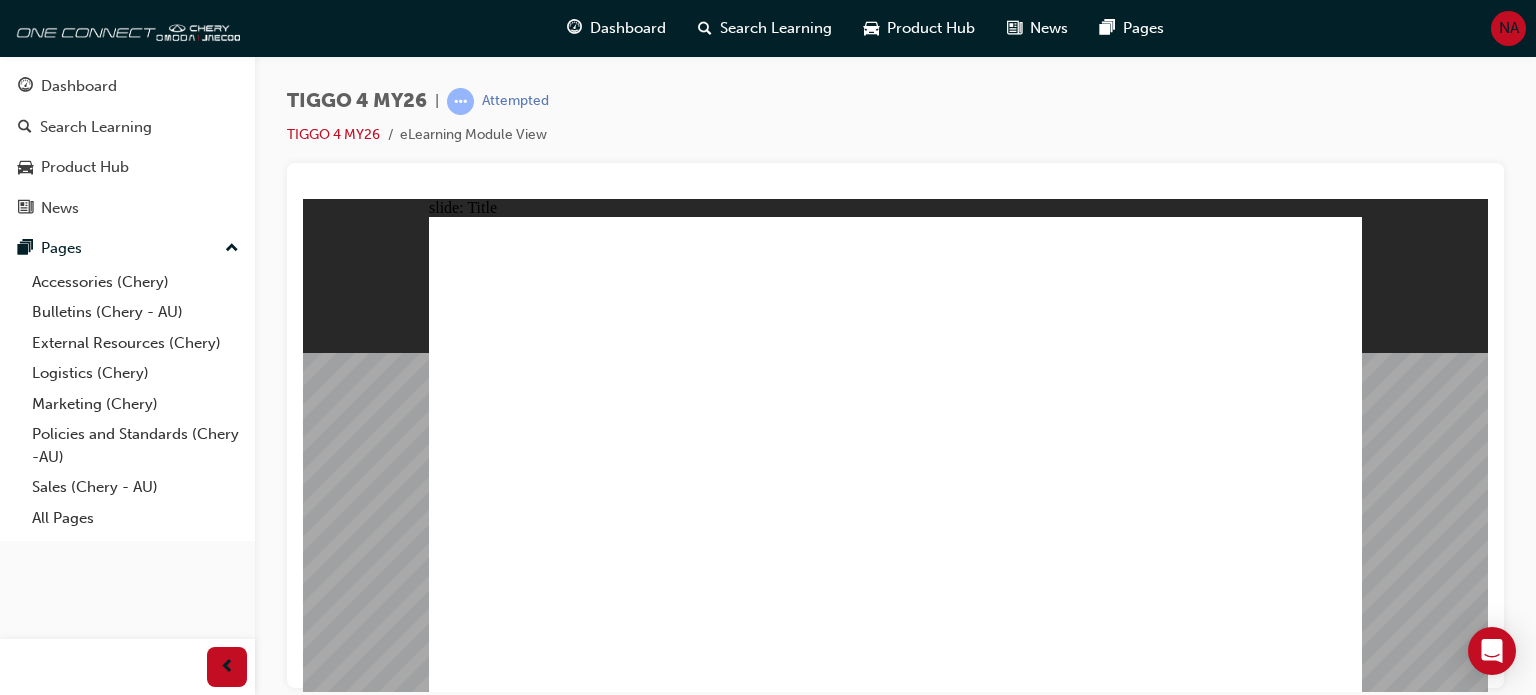 click 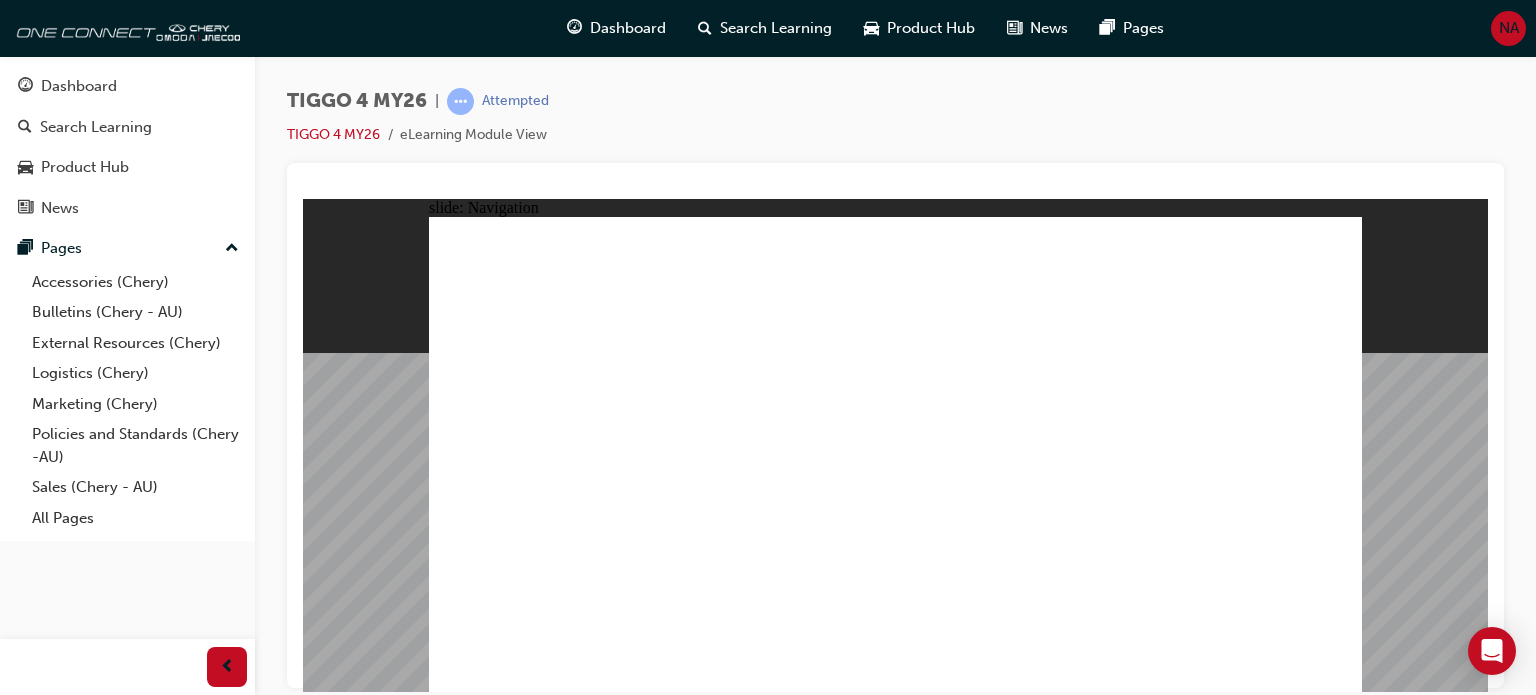 click 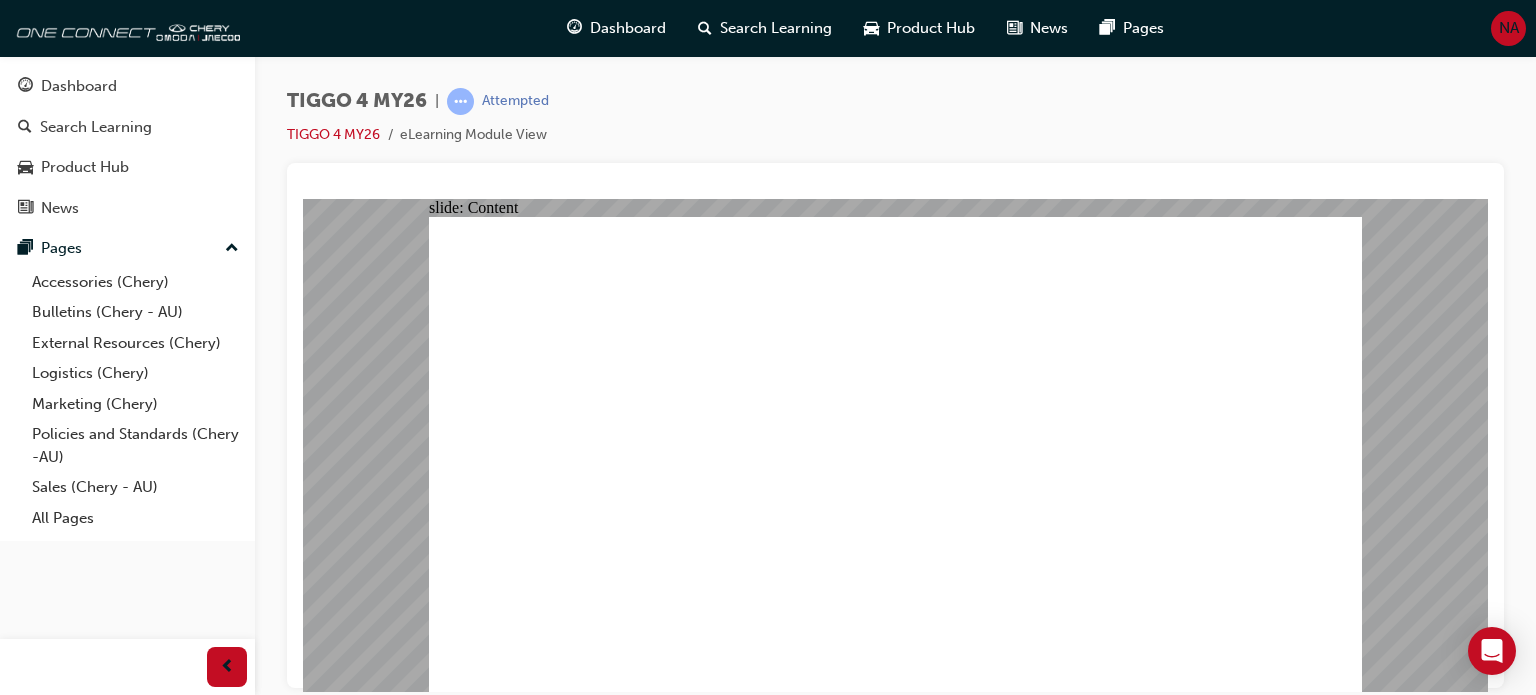 click 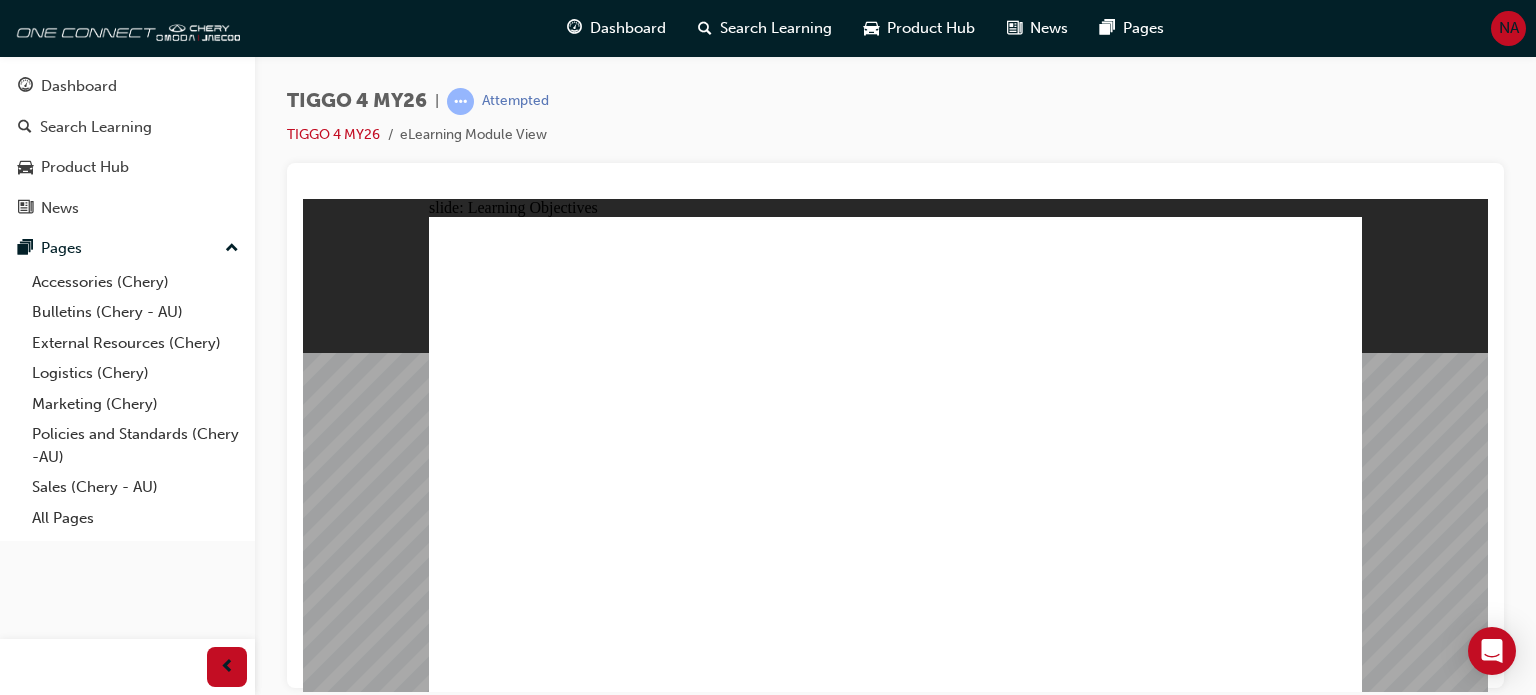 click 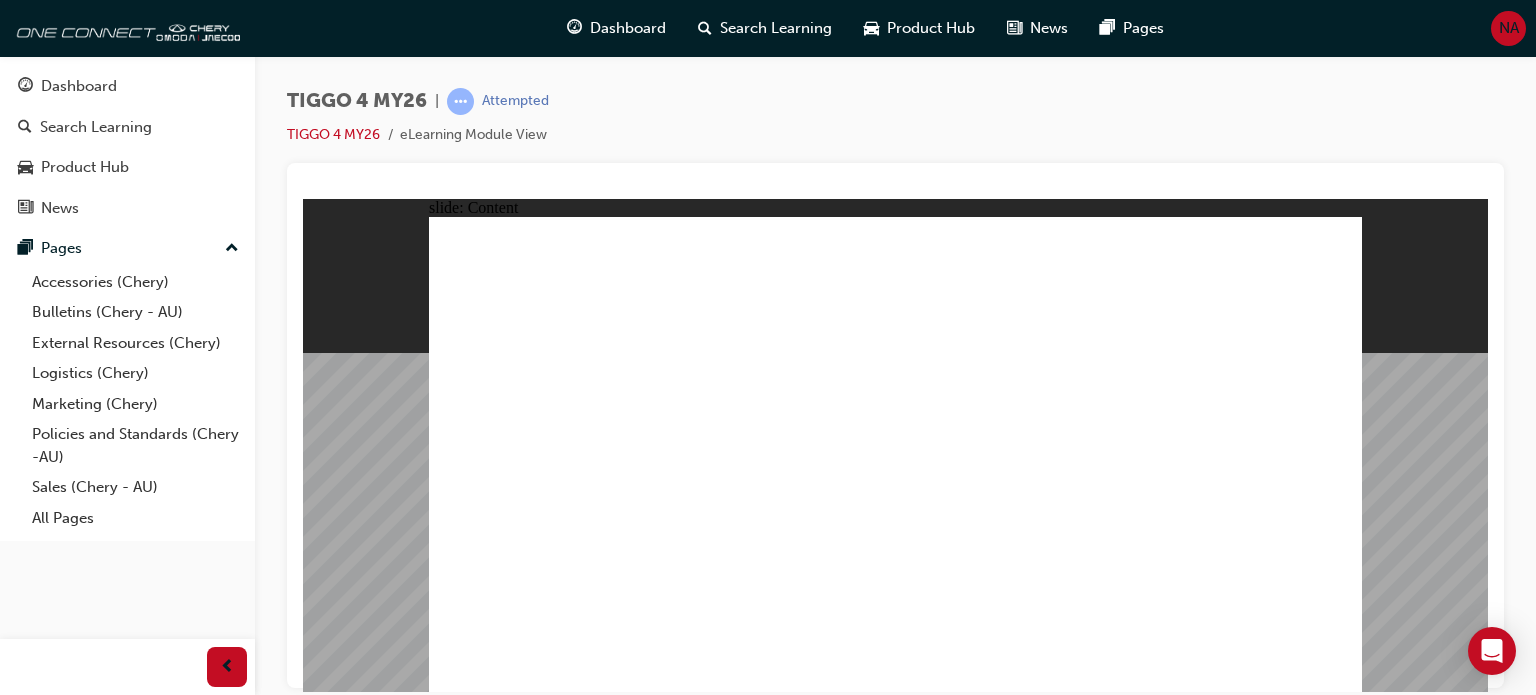 click 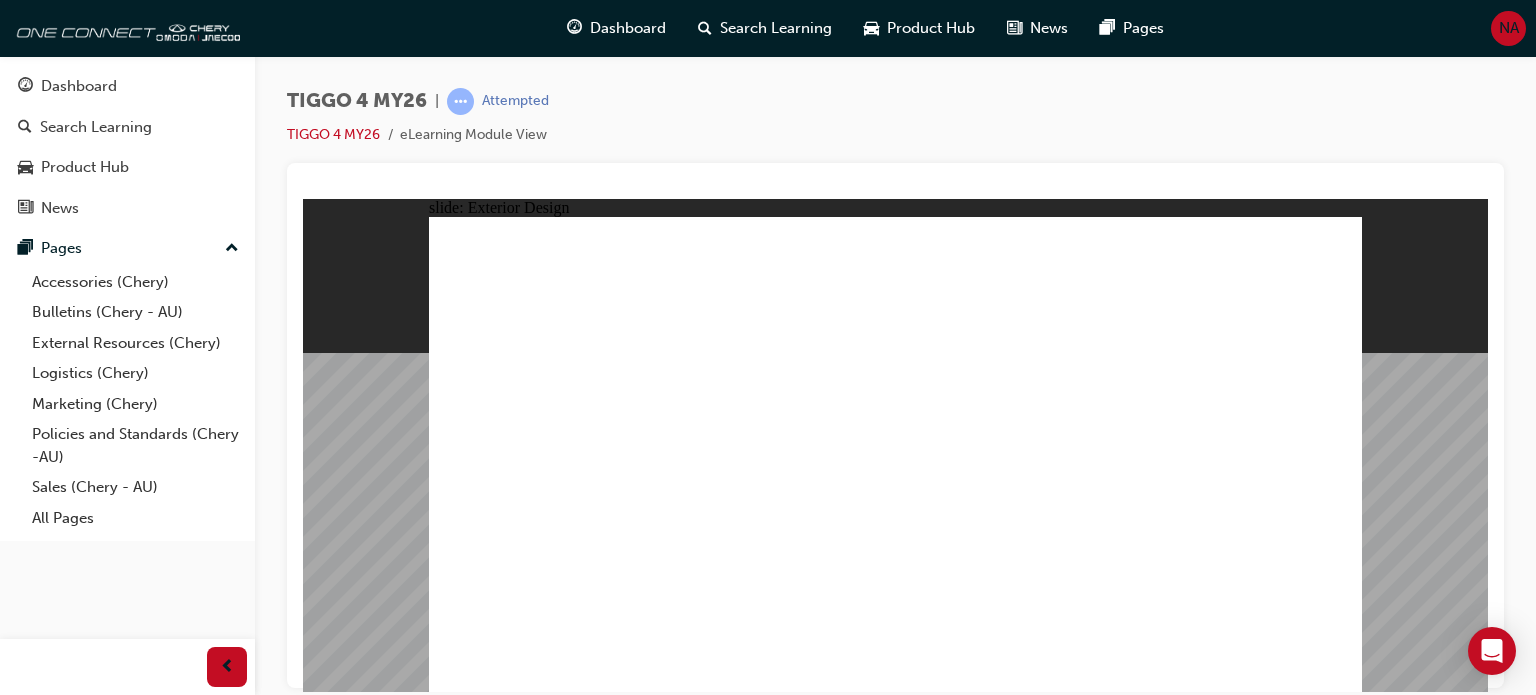 click 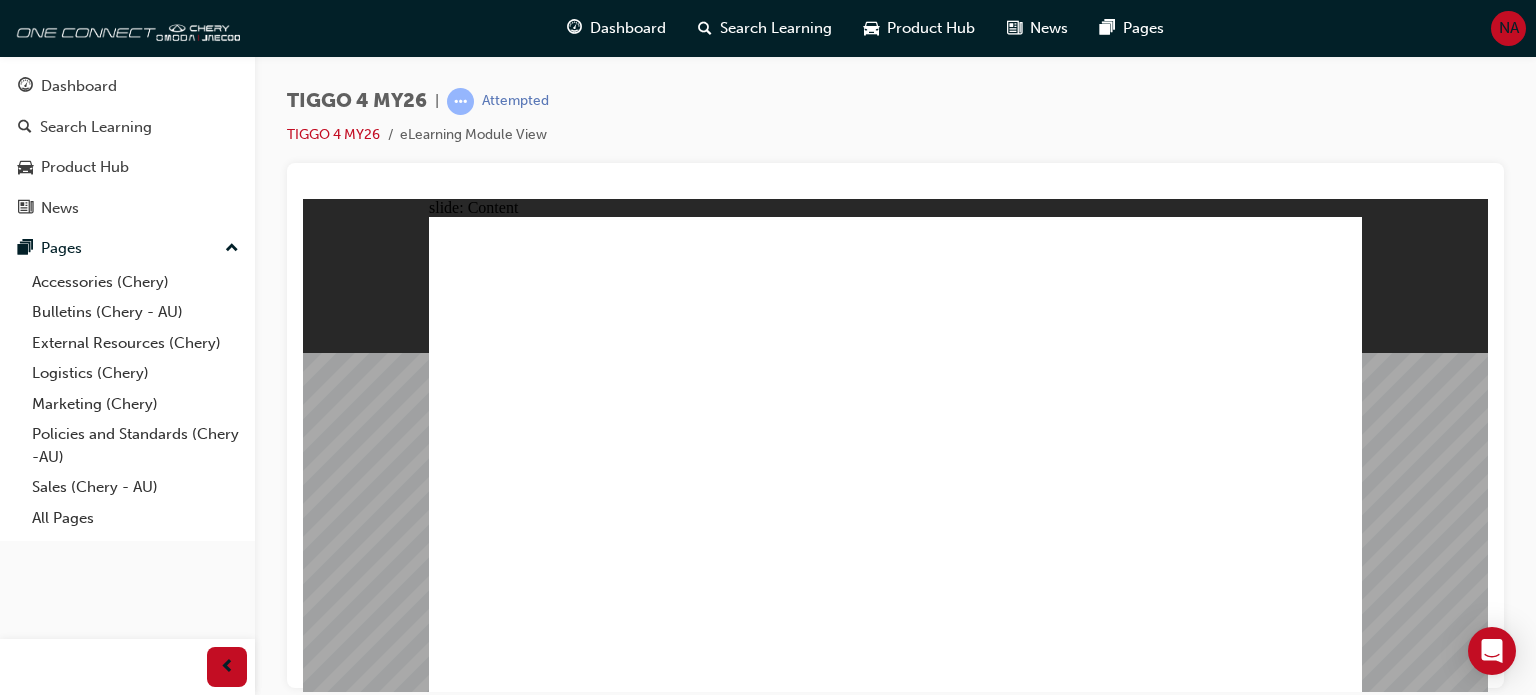 click 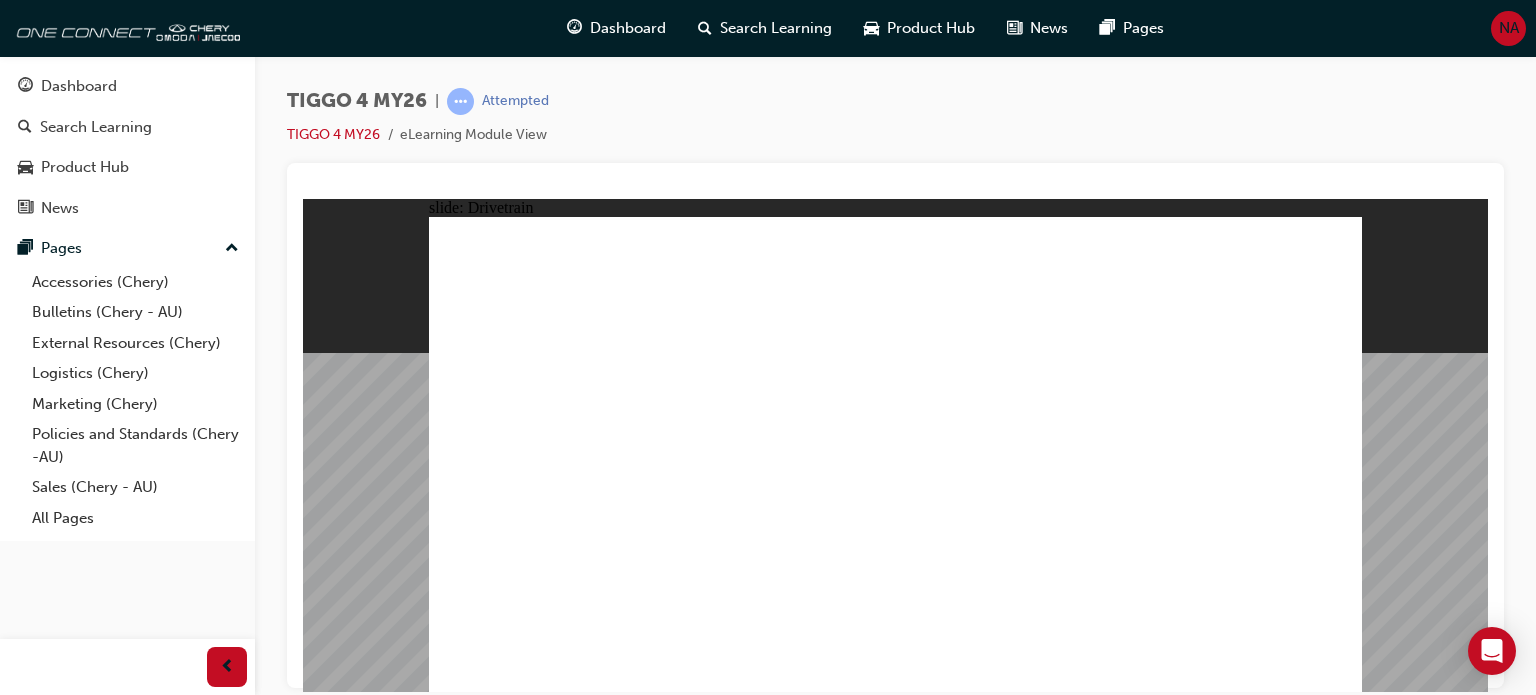 click 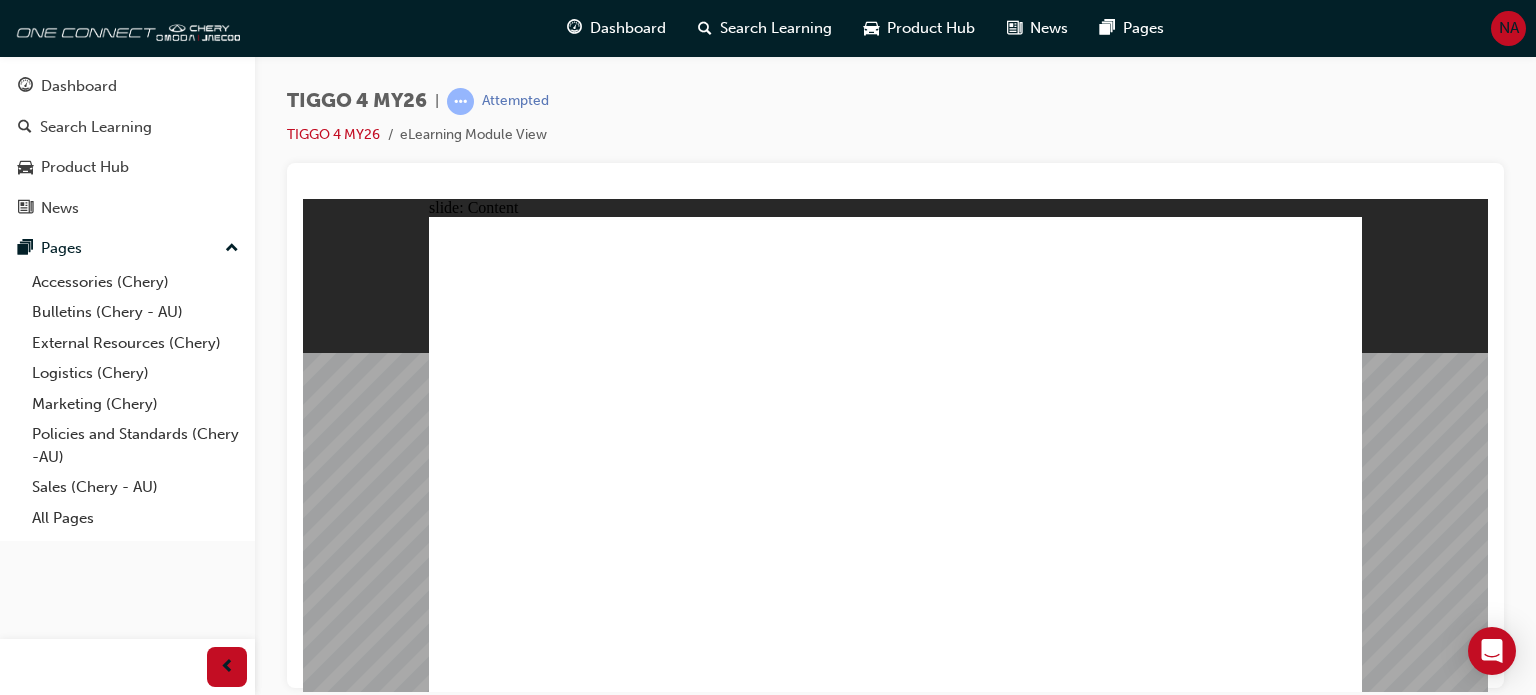 click 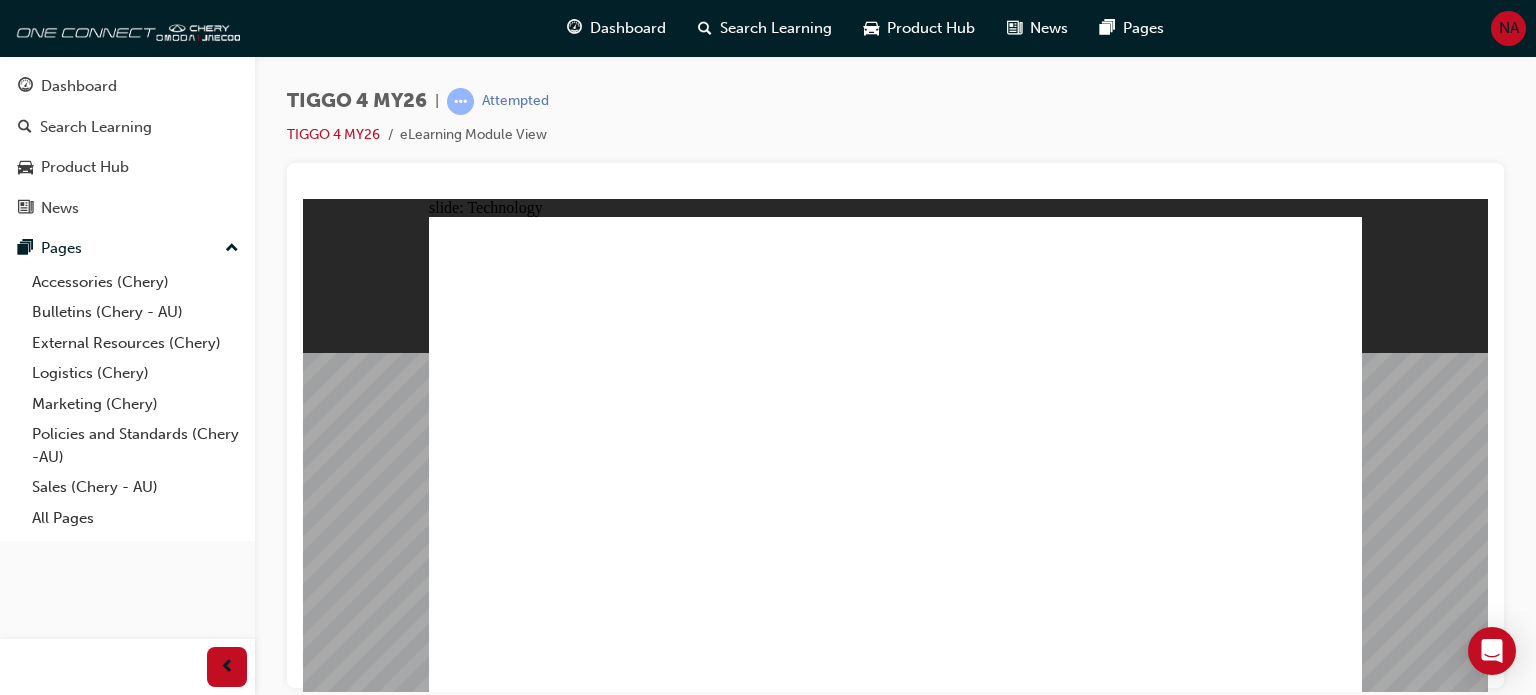 click 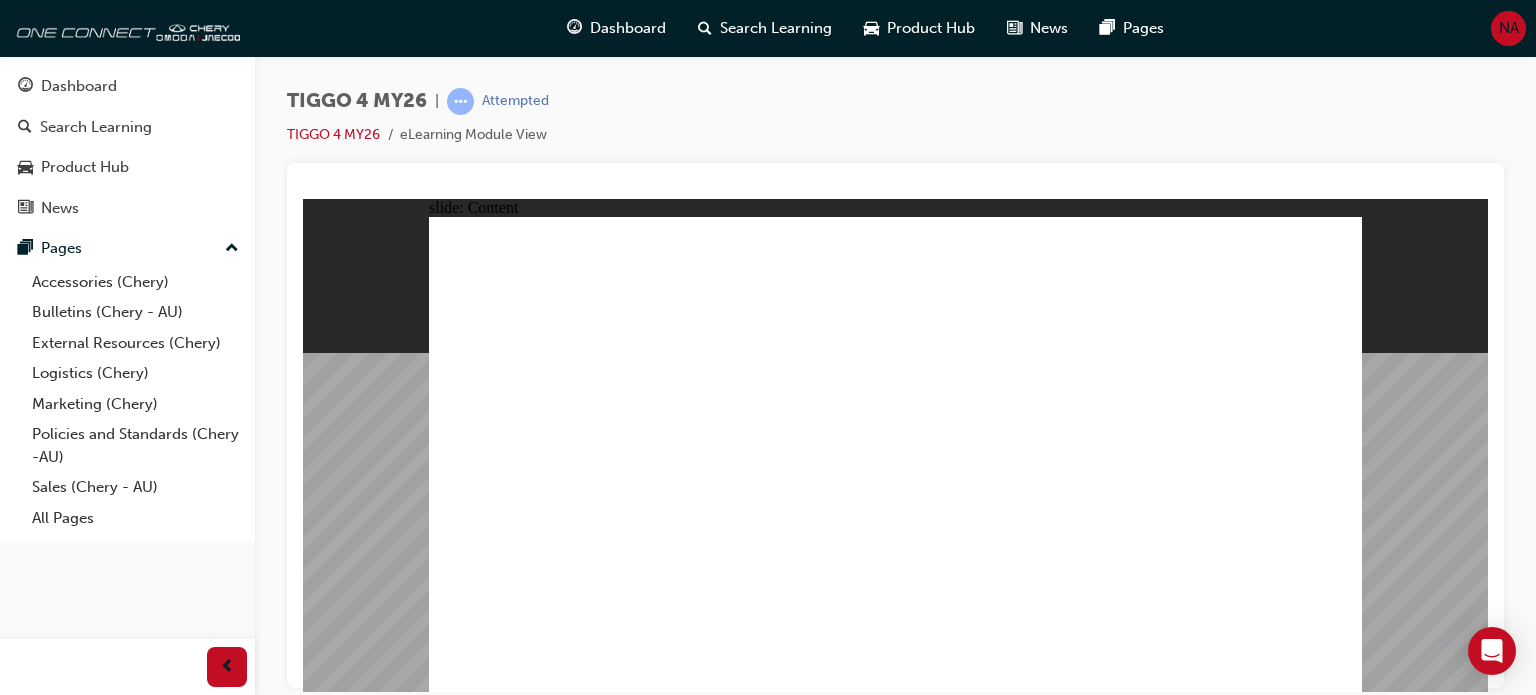 click 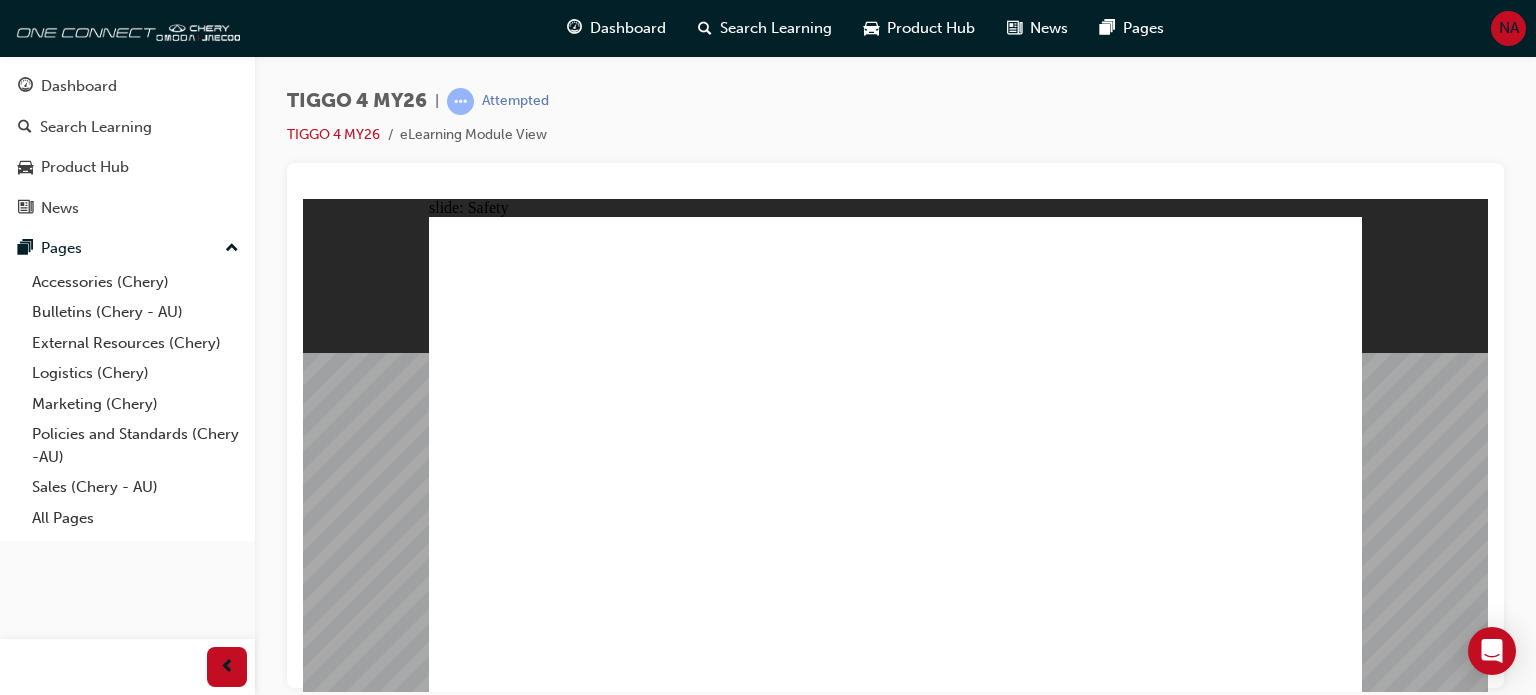click 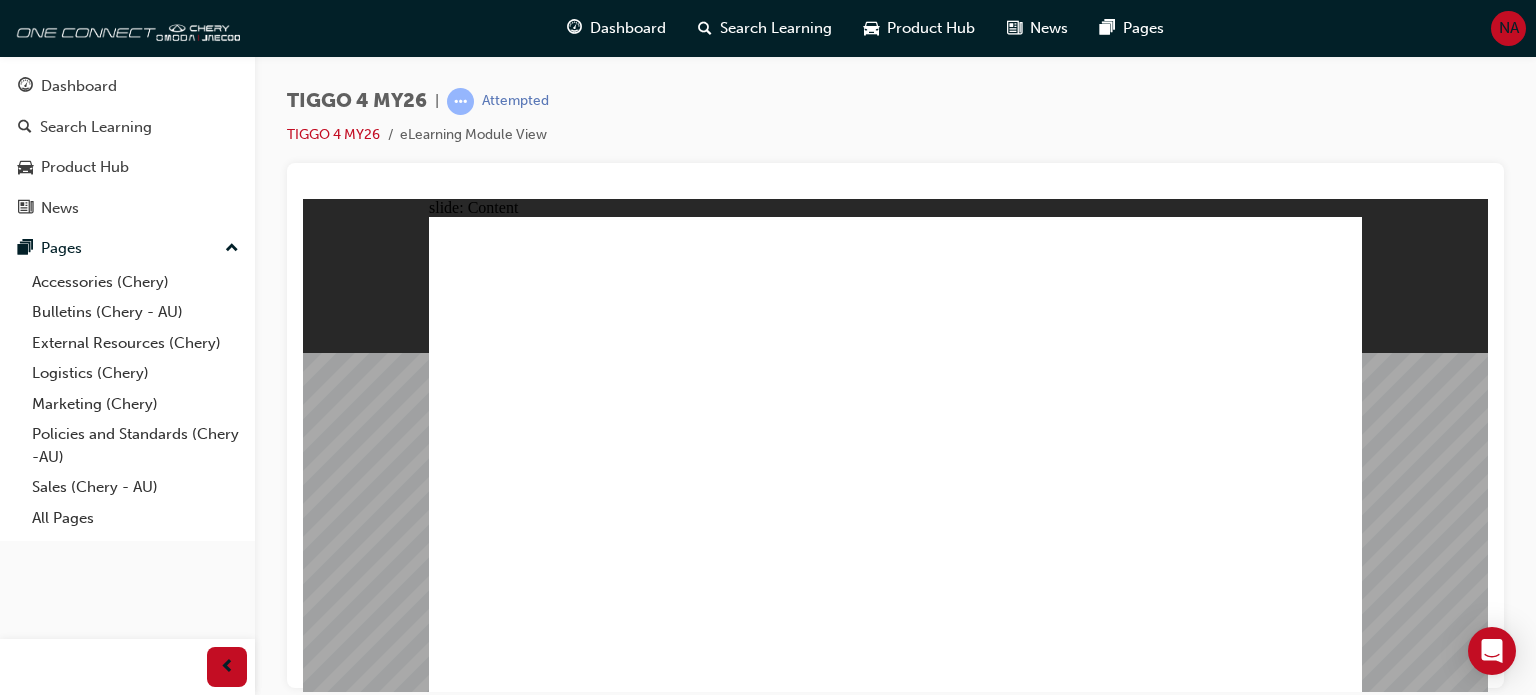 click 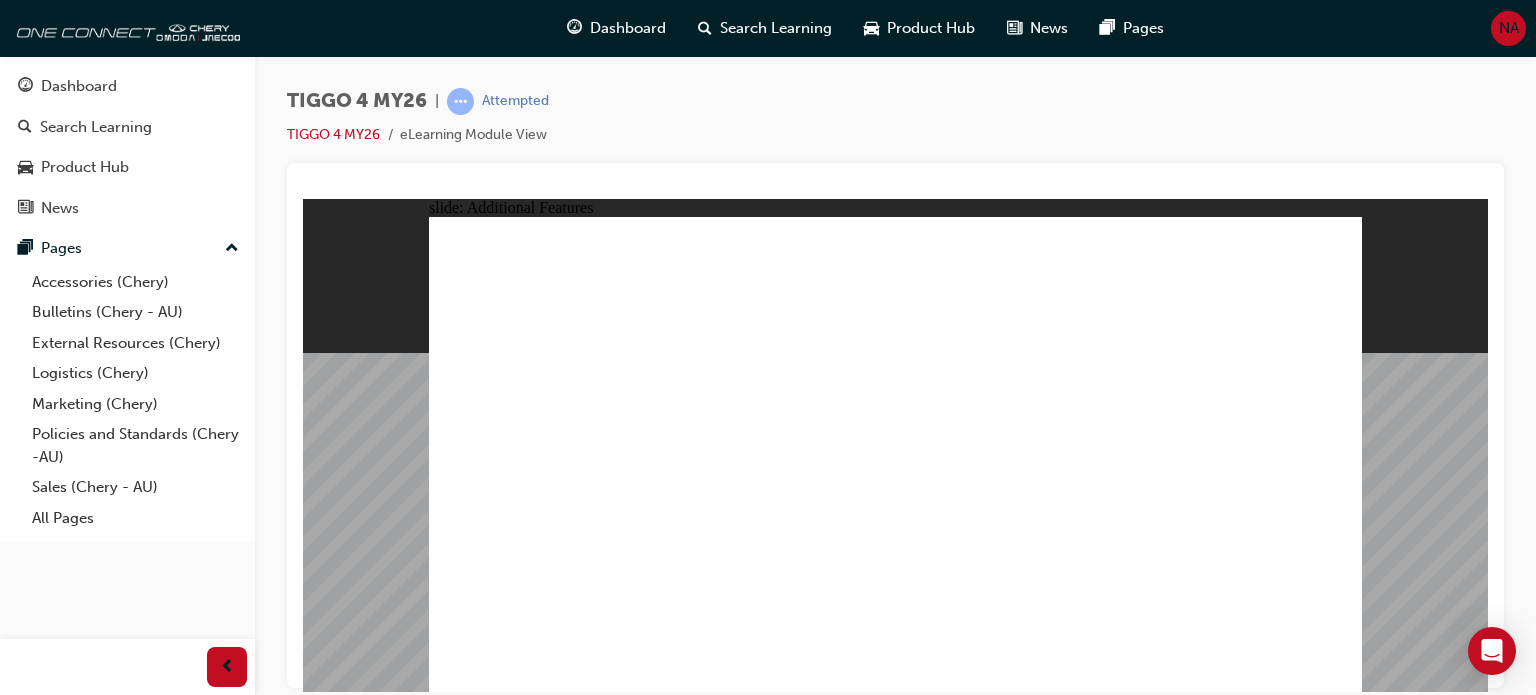 click 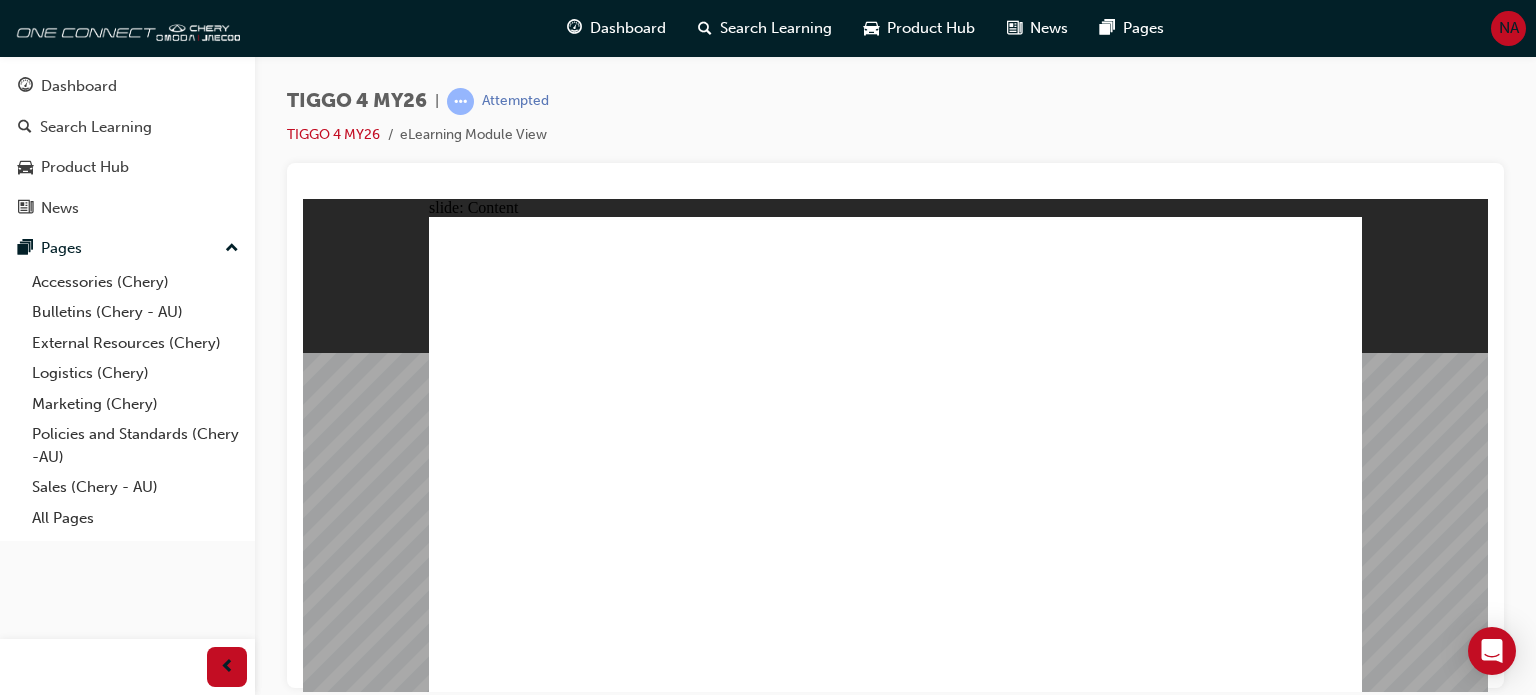 click 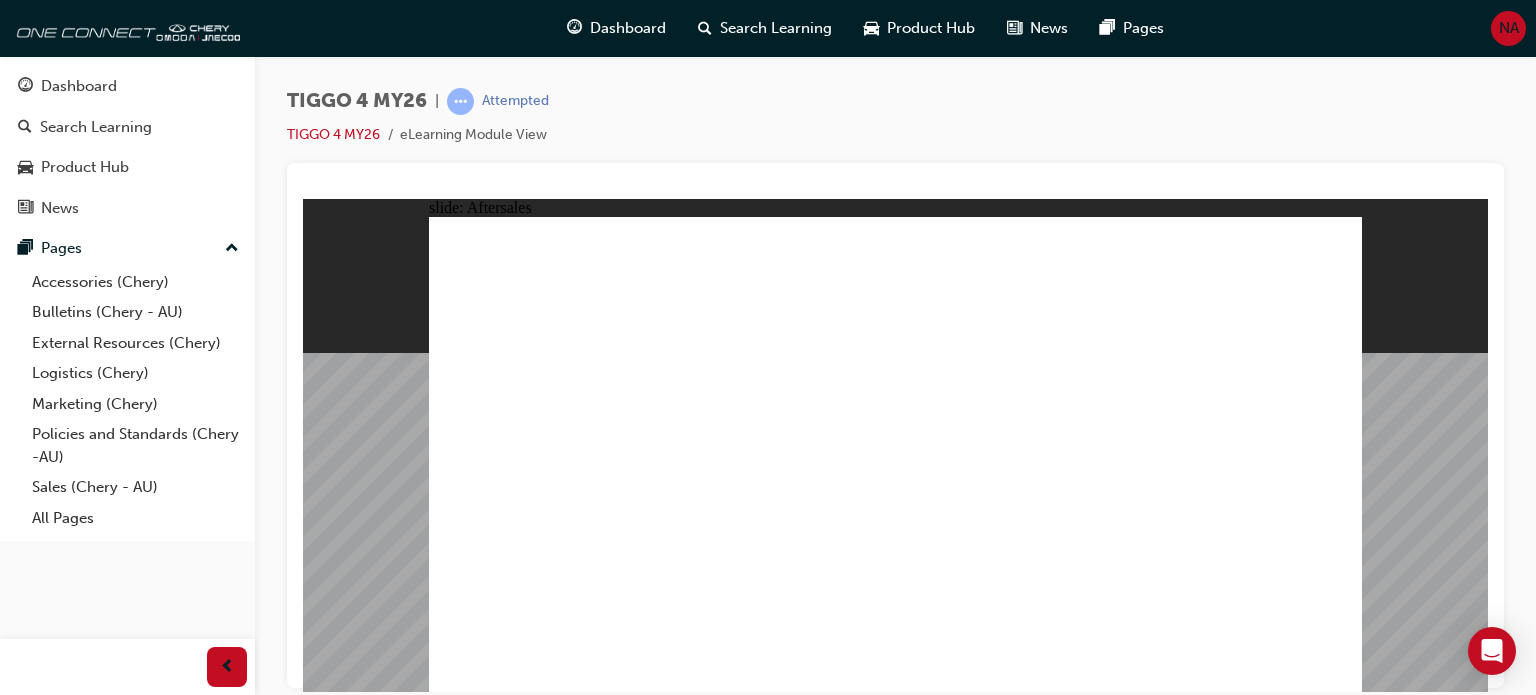click 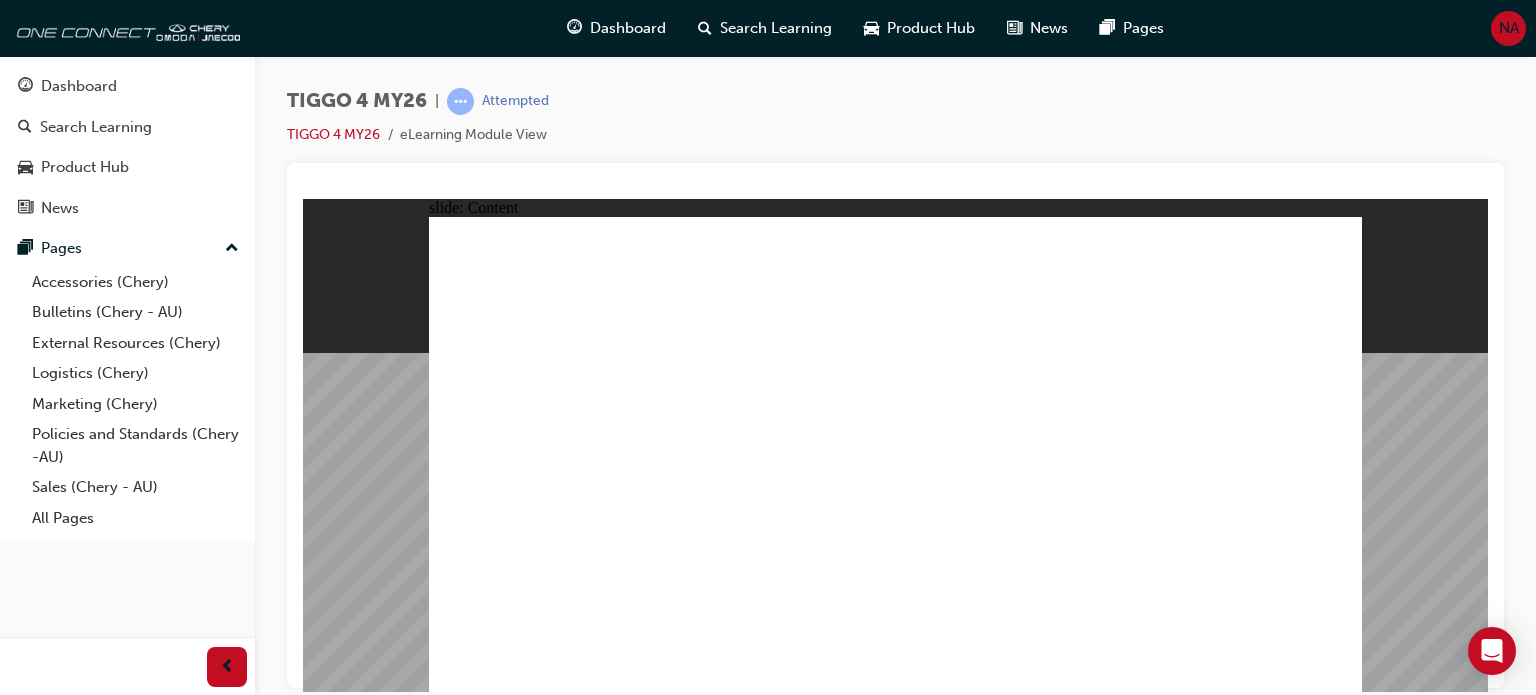 click 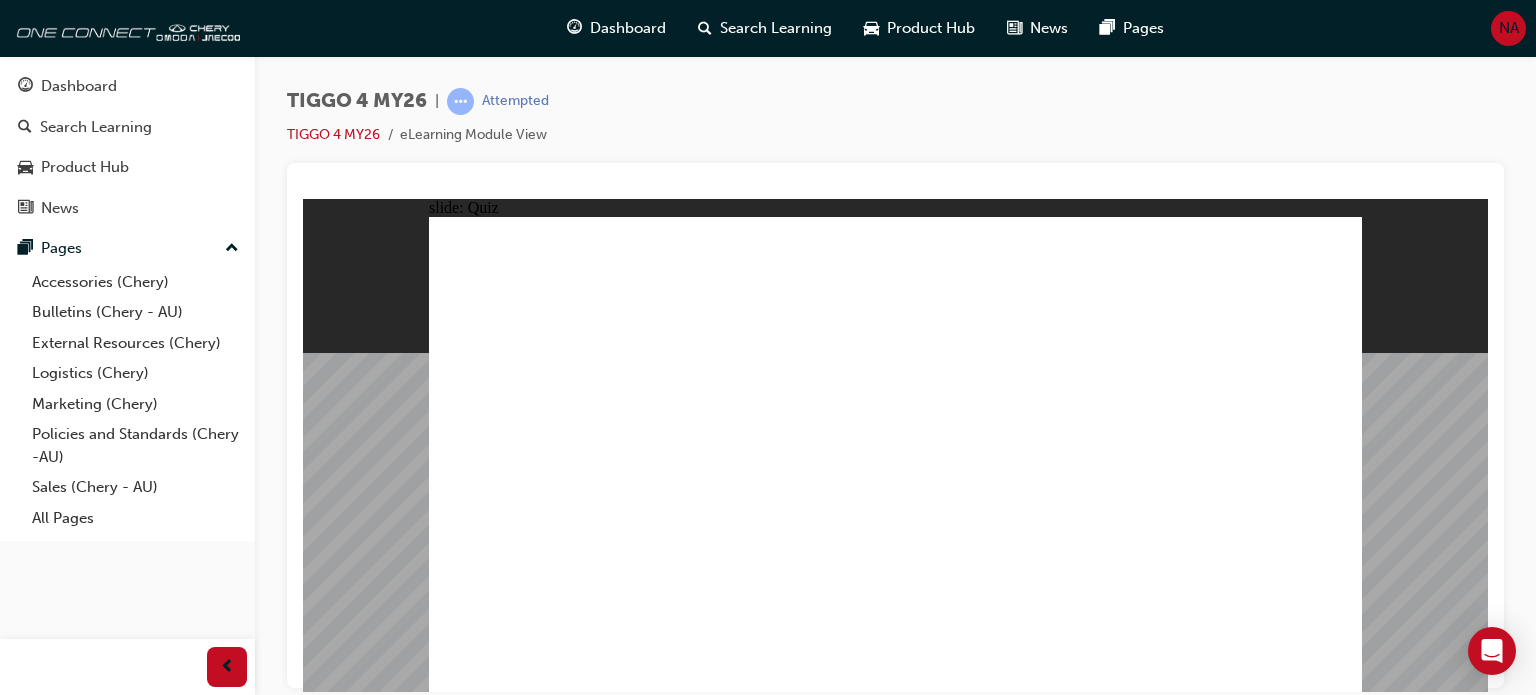click 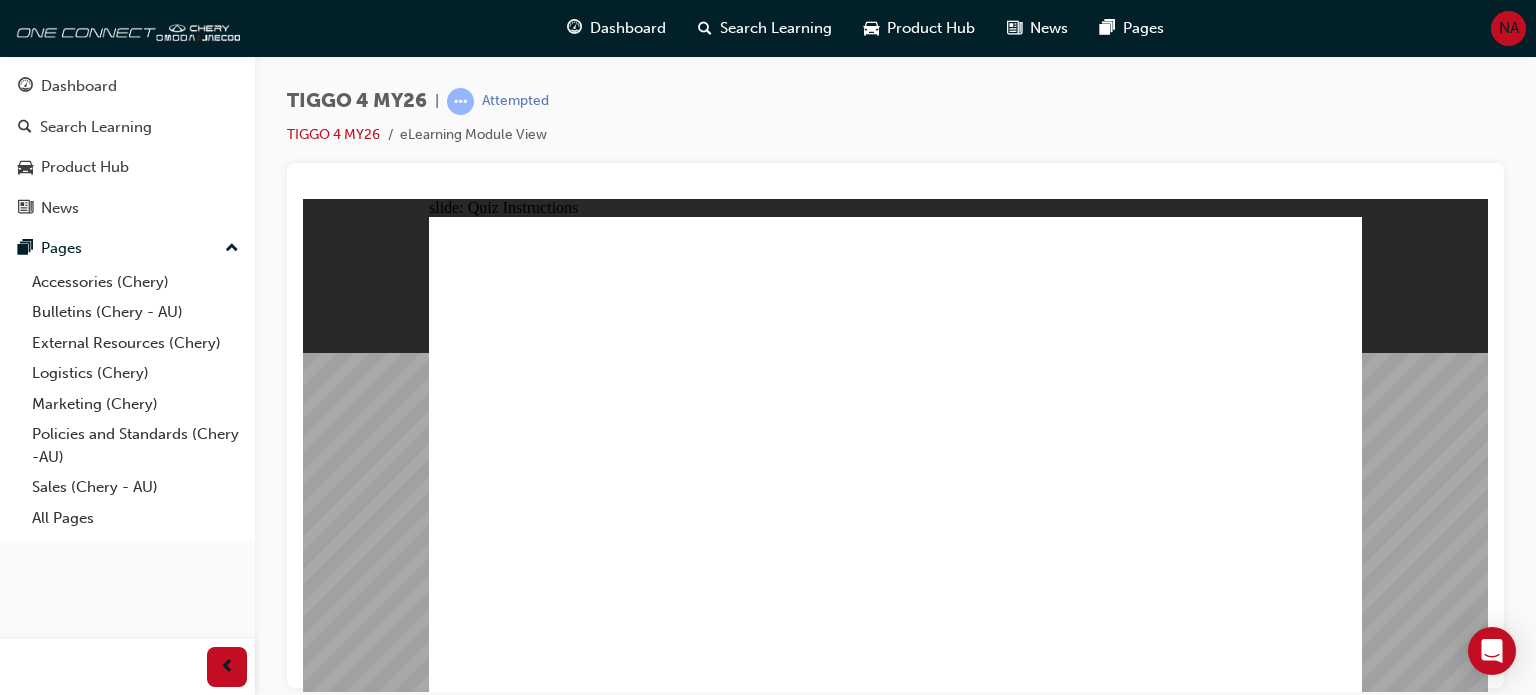 click 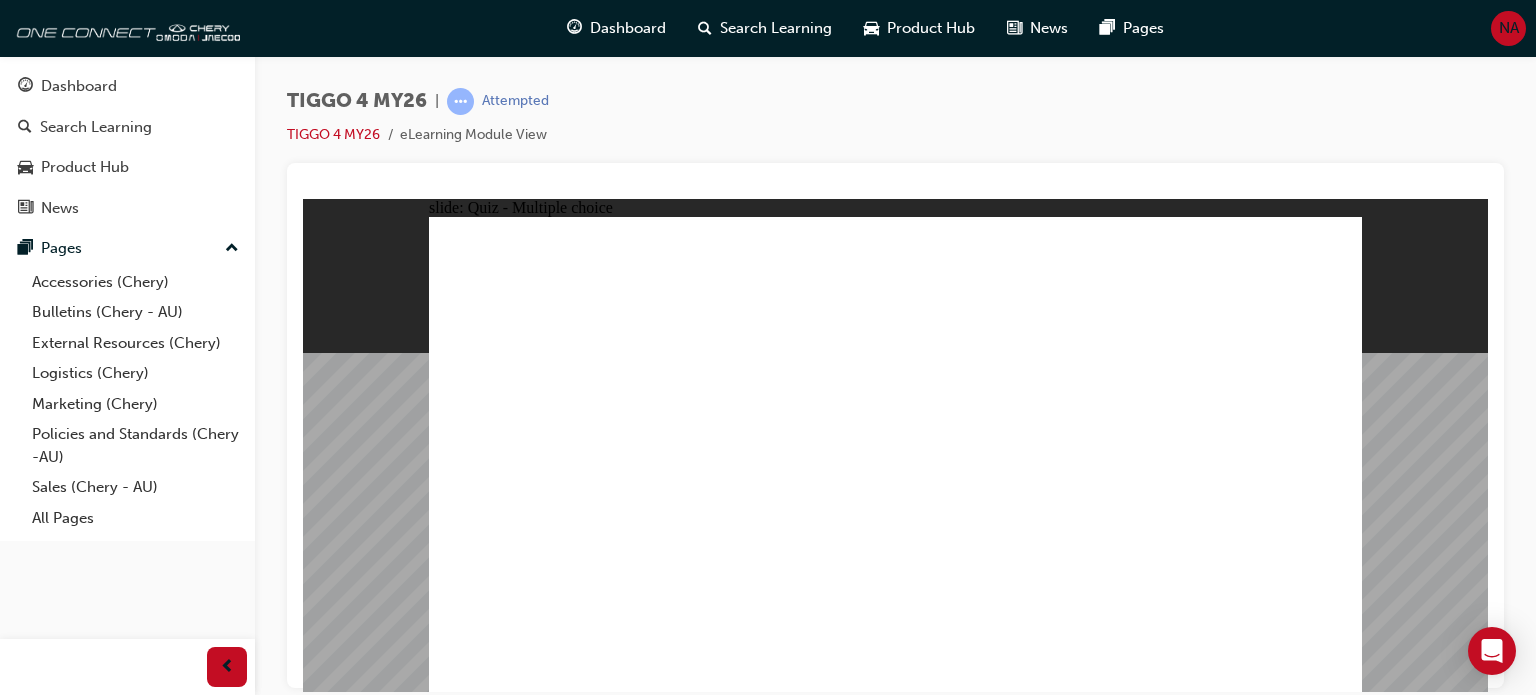 click 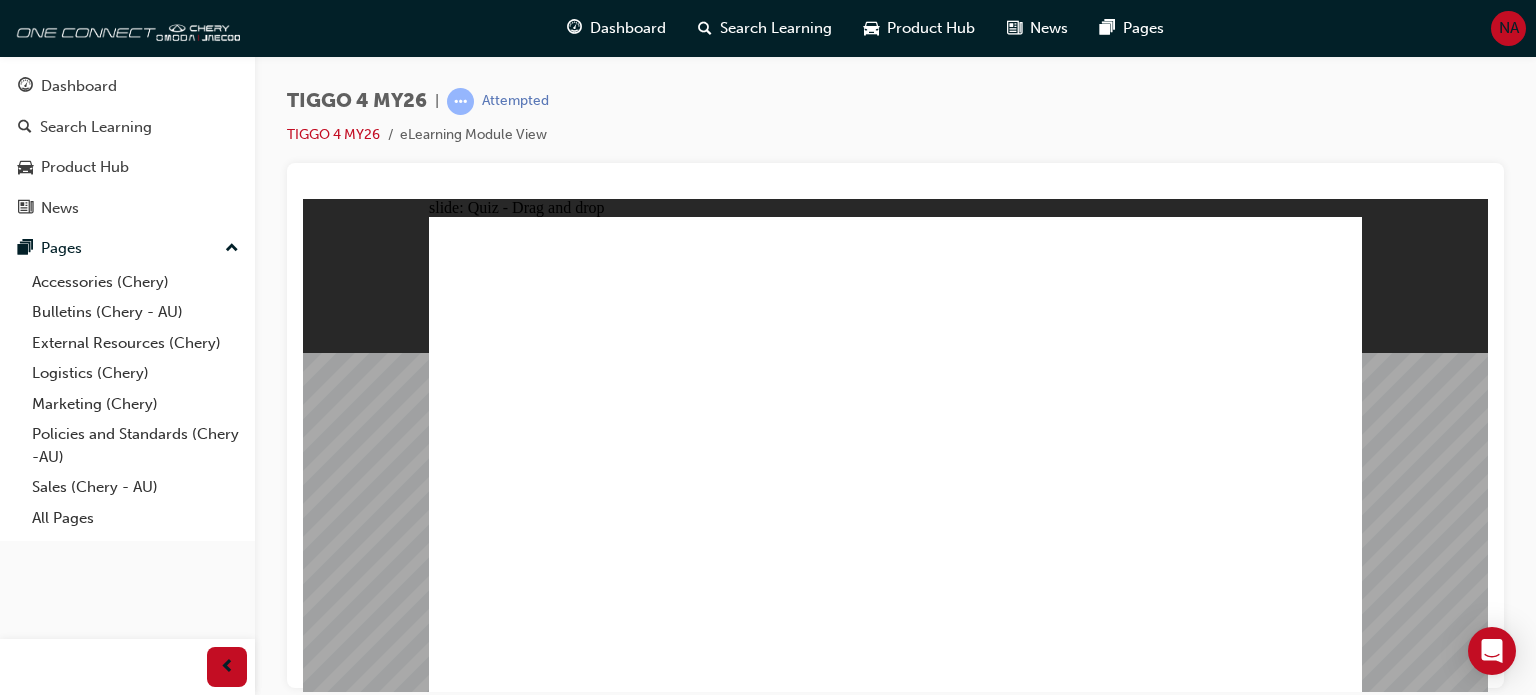 drag, startPoint x: 1249, startPoint y: 378, endPoint x: 1249, endPoint y: 569, distance: 191 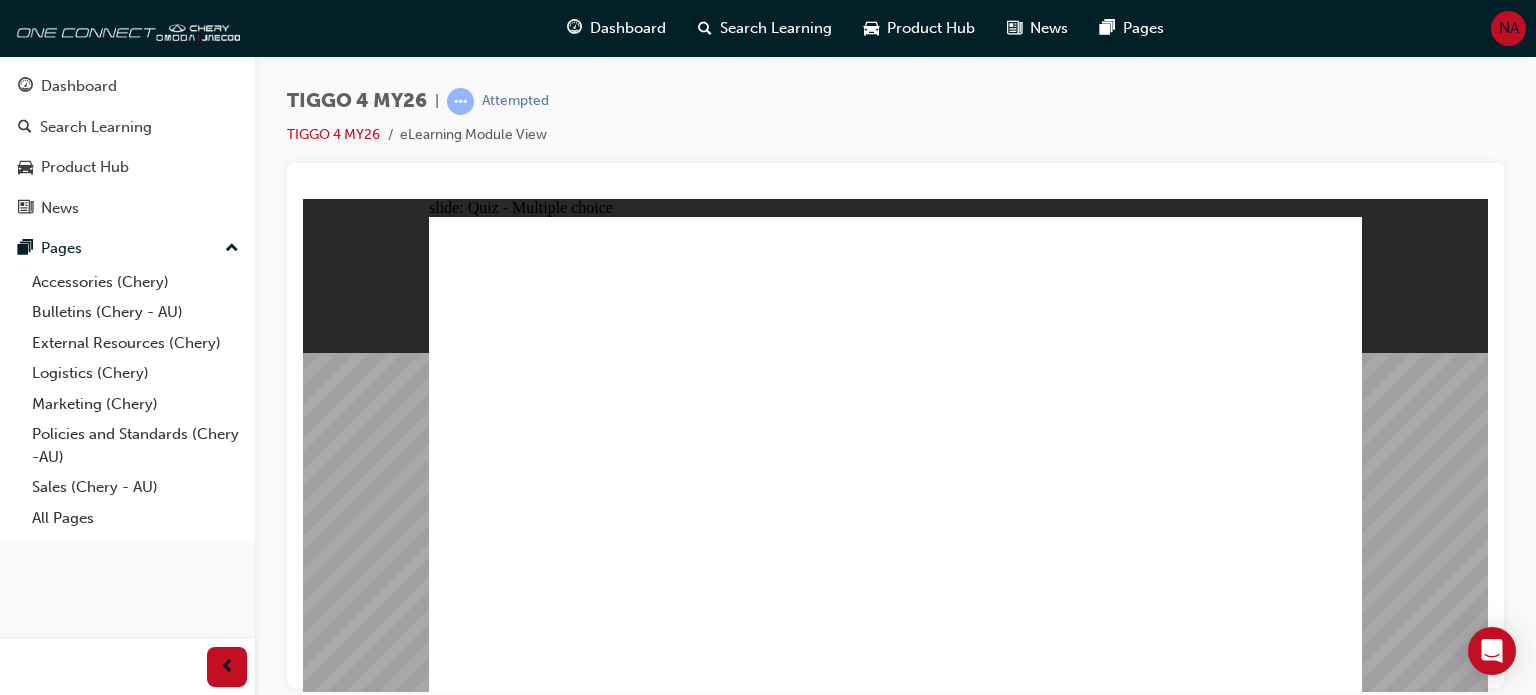 click 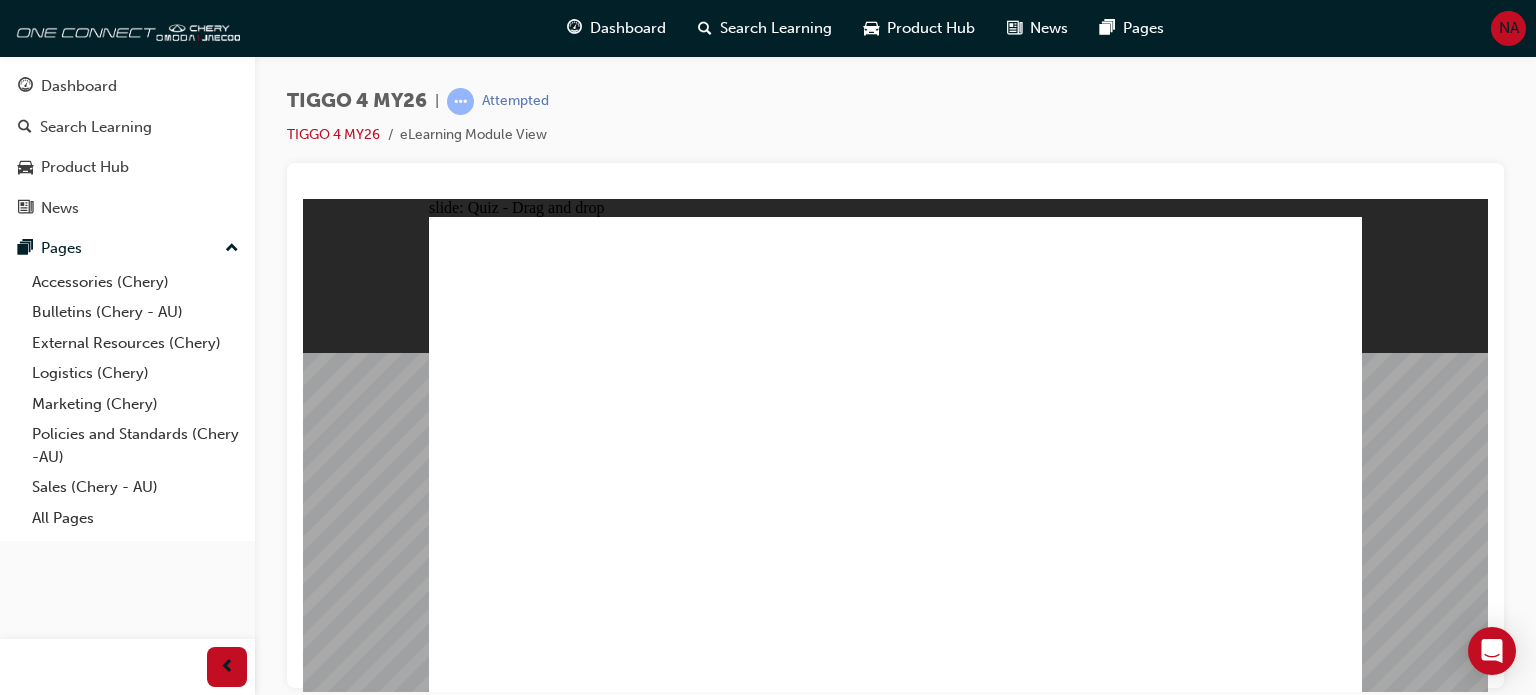 drag, startPoint x: 561, startPoint y: 409, endPoint x: 655, endPoint y: 331, distance: 122.14745 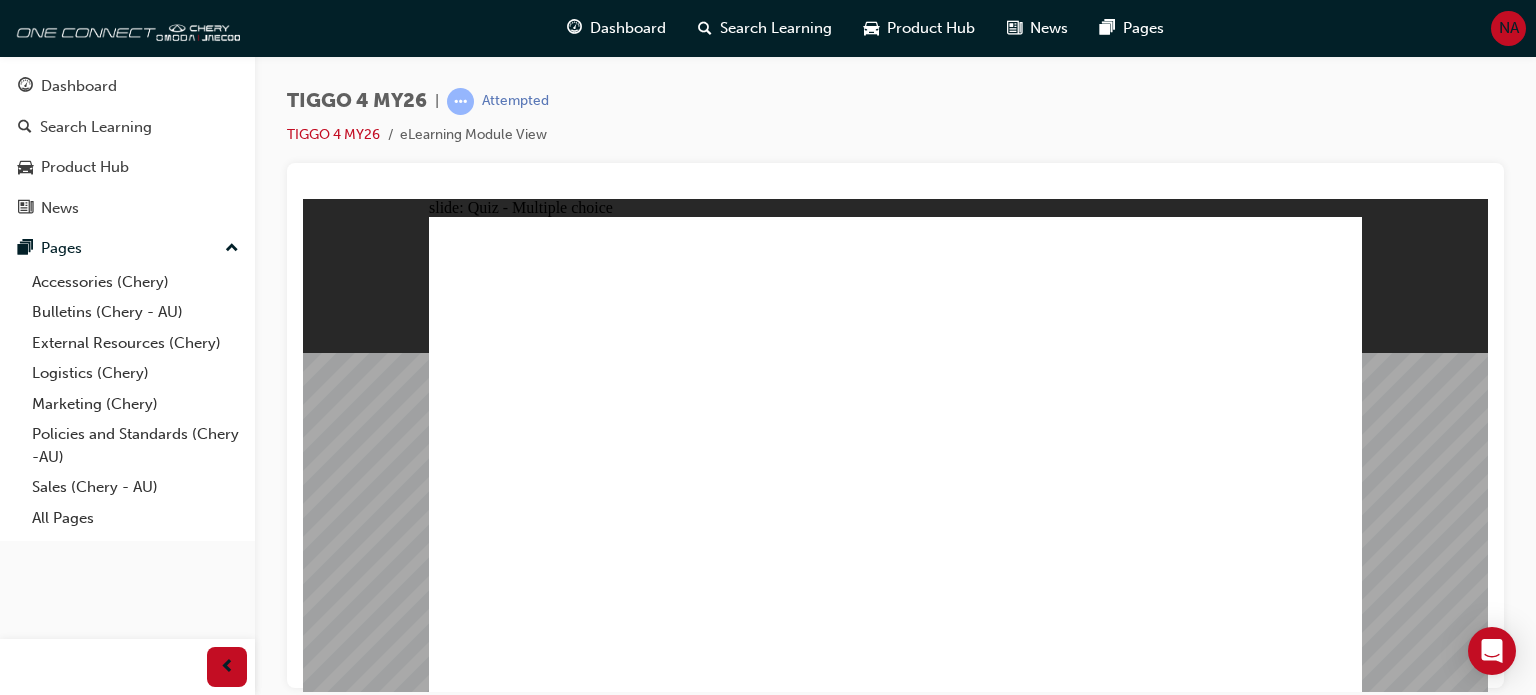 click 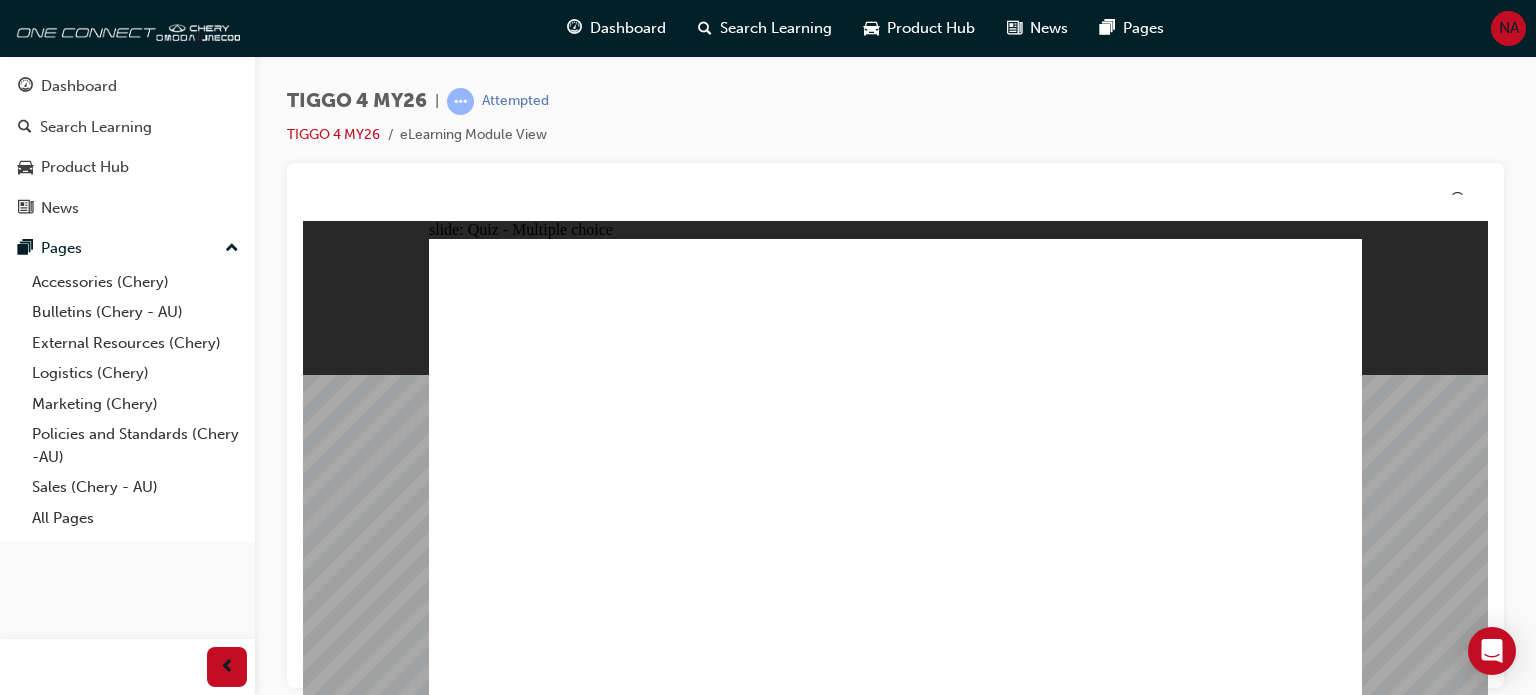 click 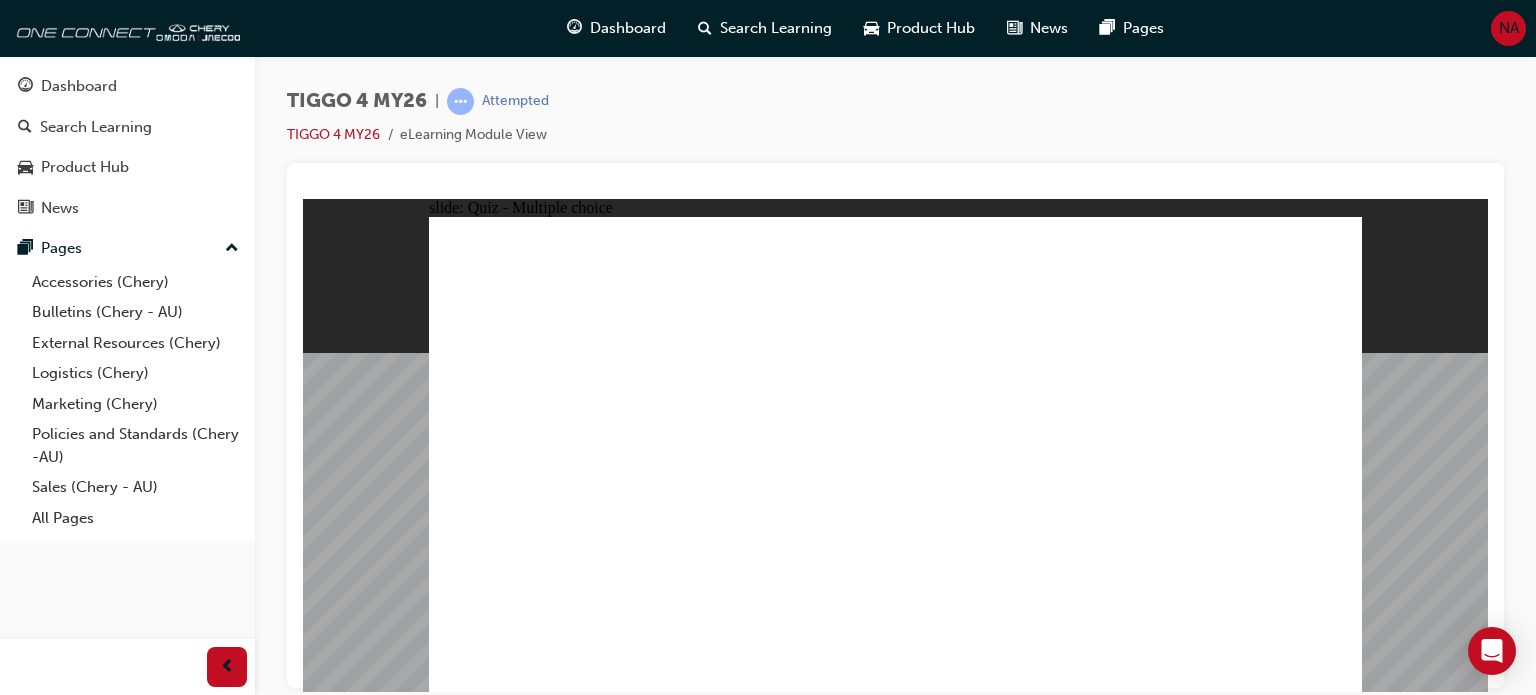 click 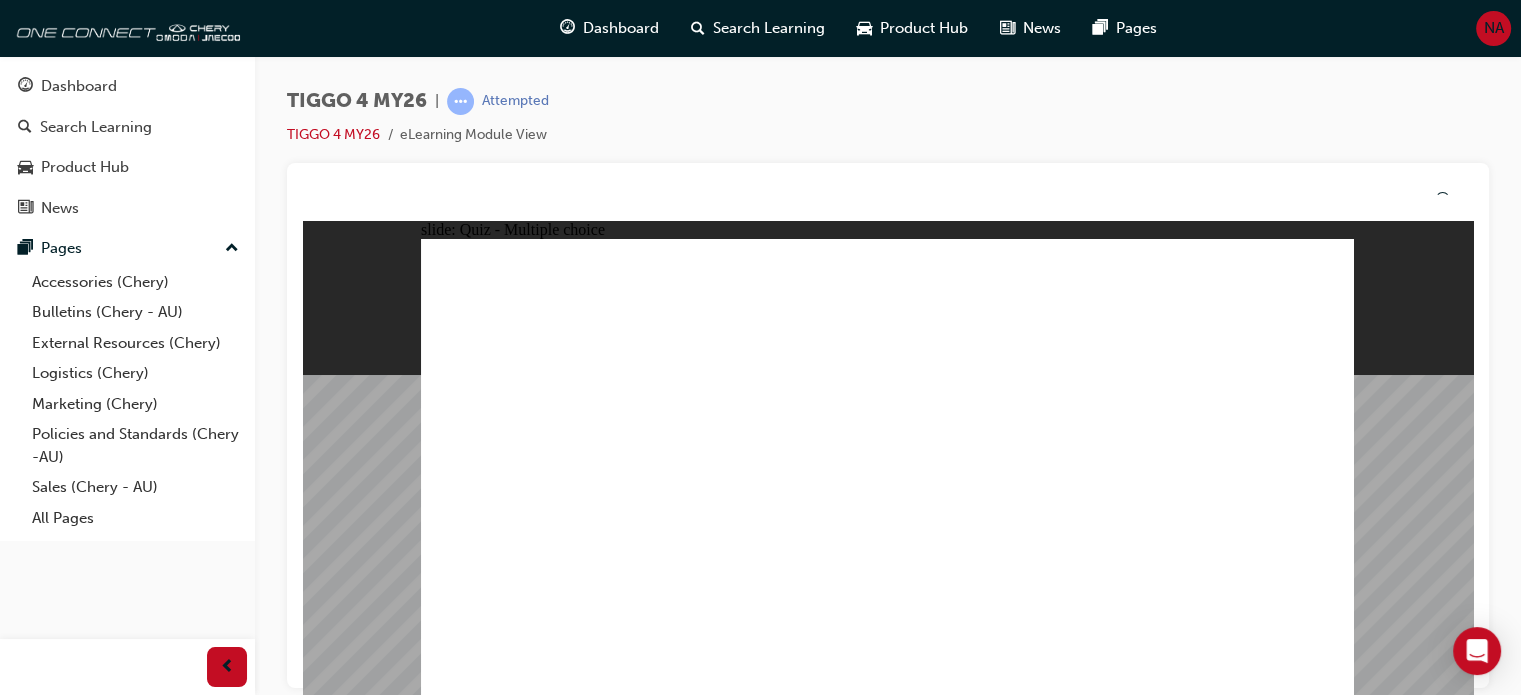 click on "That's right! You selected the correct answer. CORRECT NEXT" at bounding box center (887, 2869) 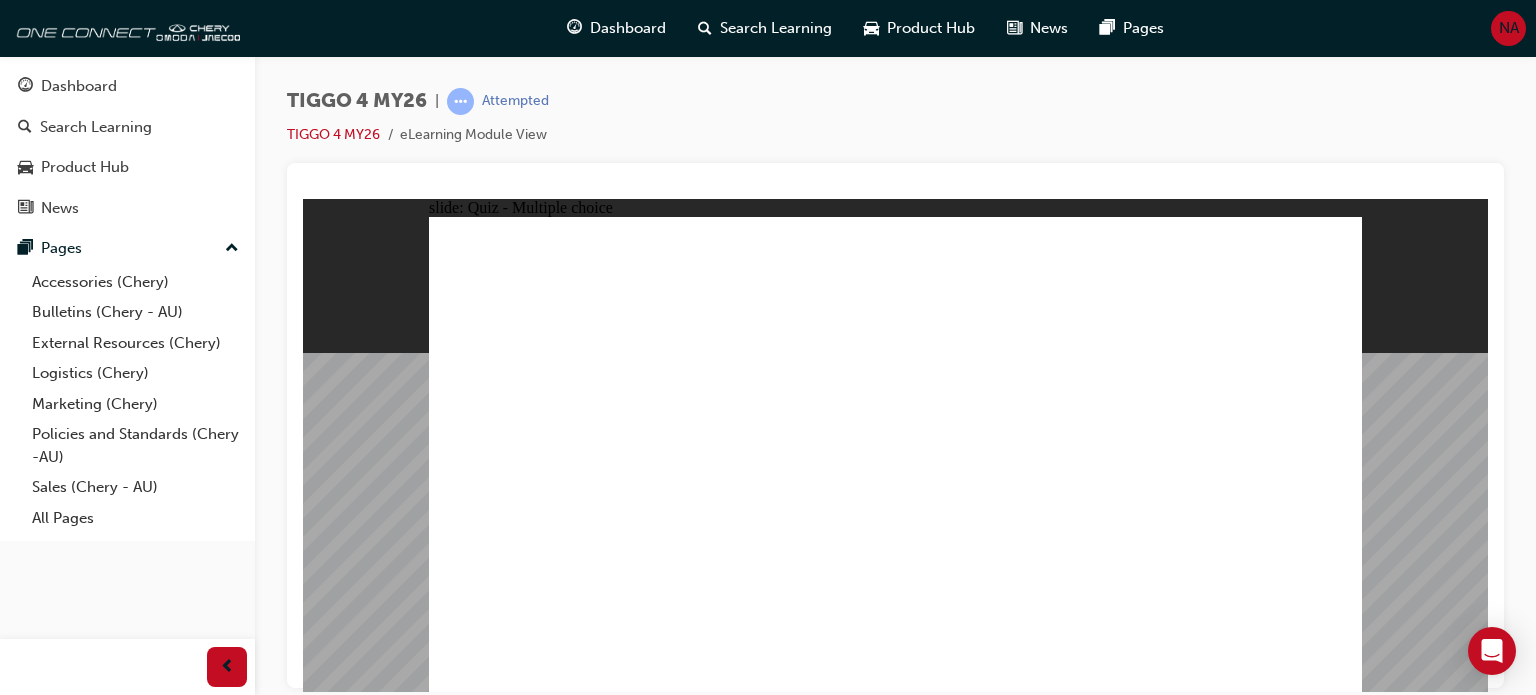 click 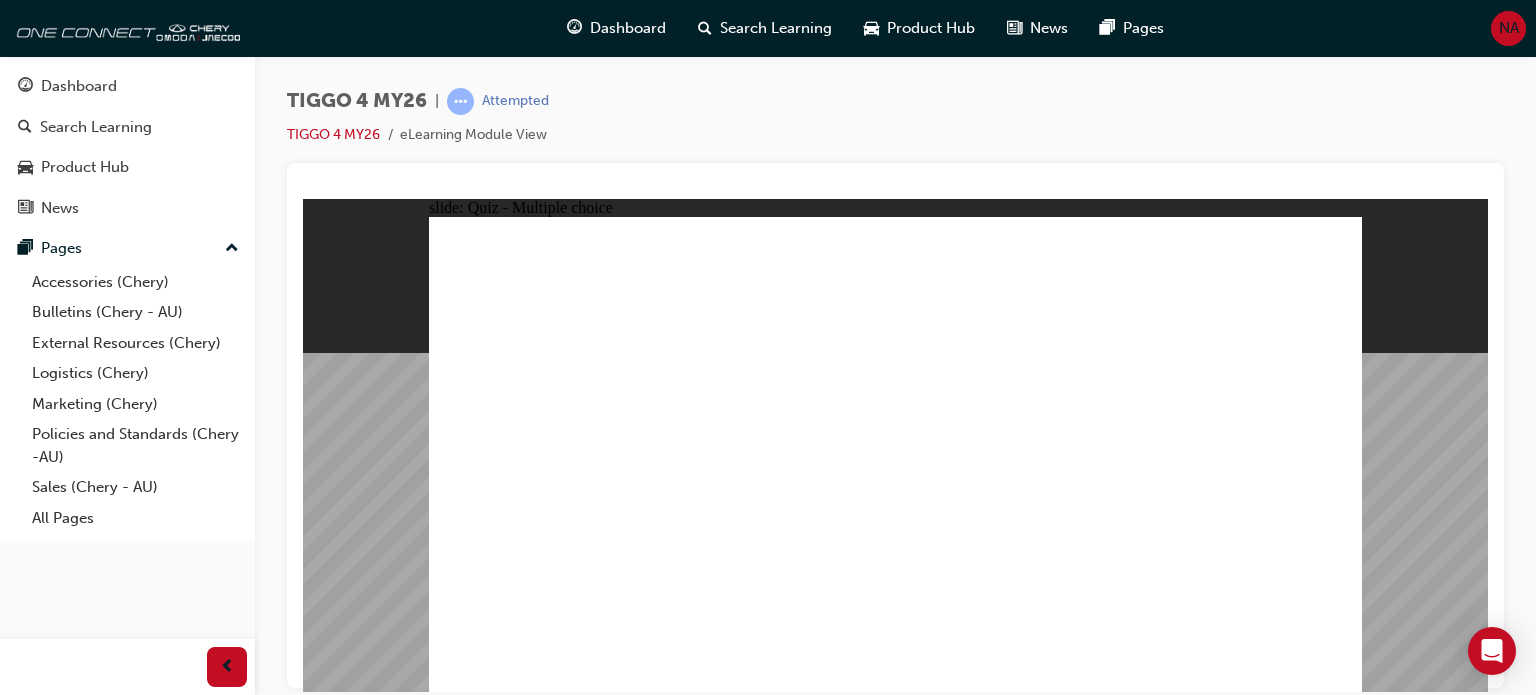 click 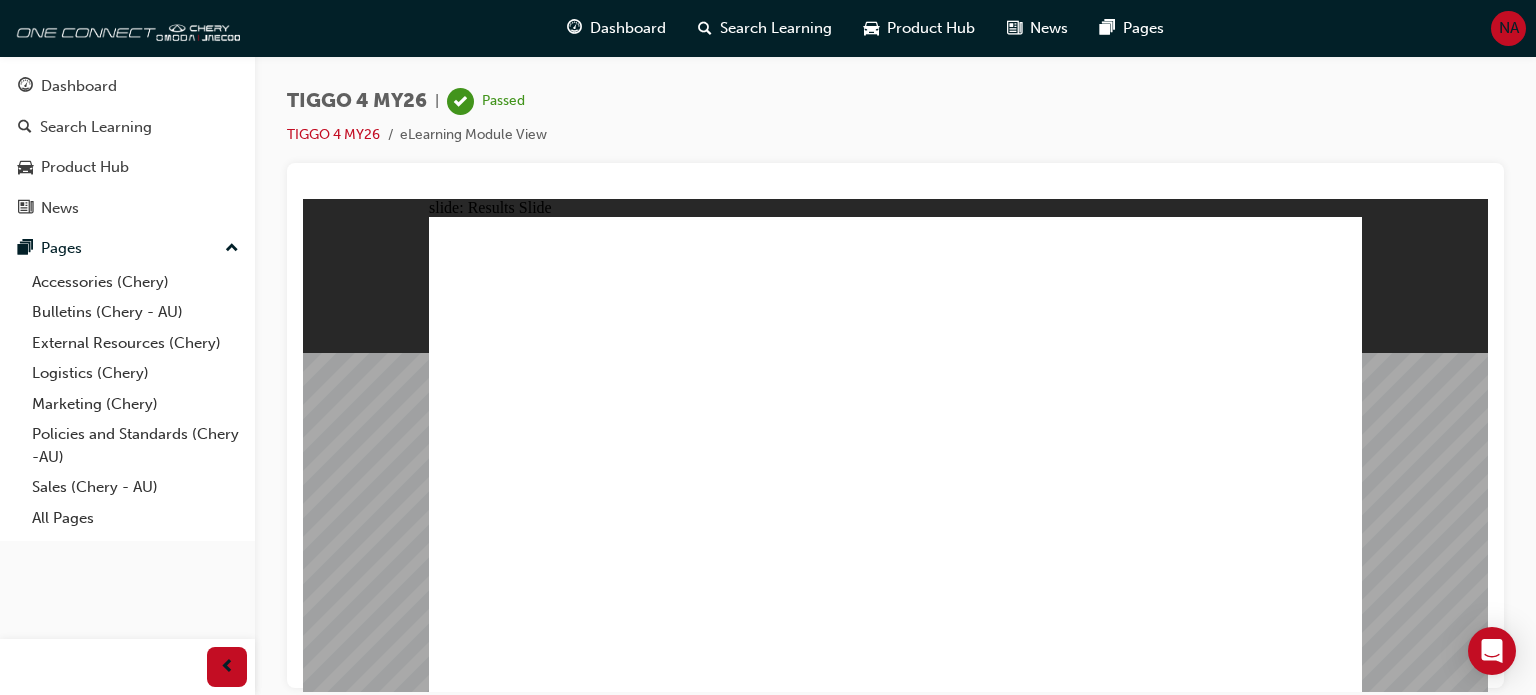 click 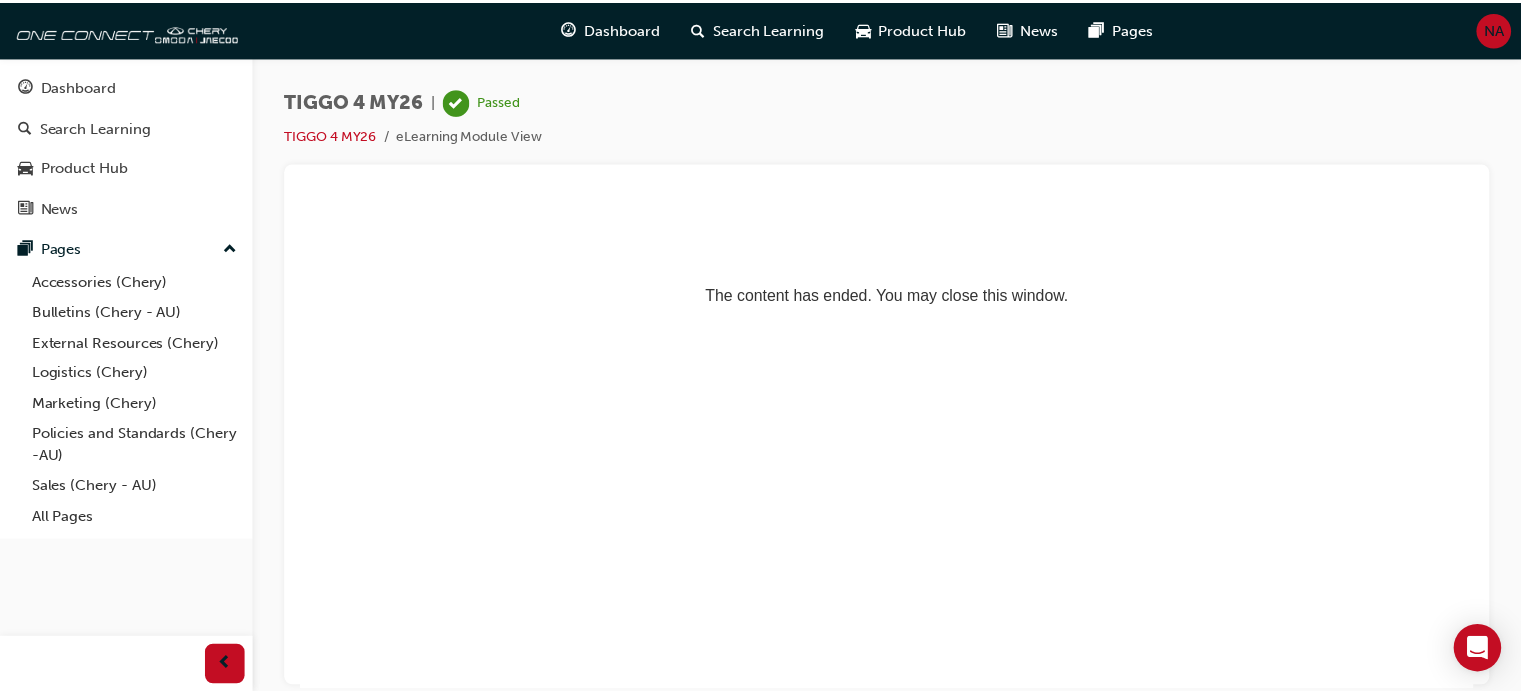 scroll, scrollTop: 0, scrollLeft: 0, axis: both 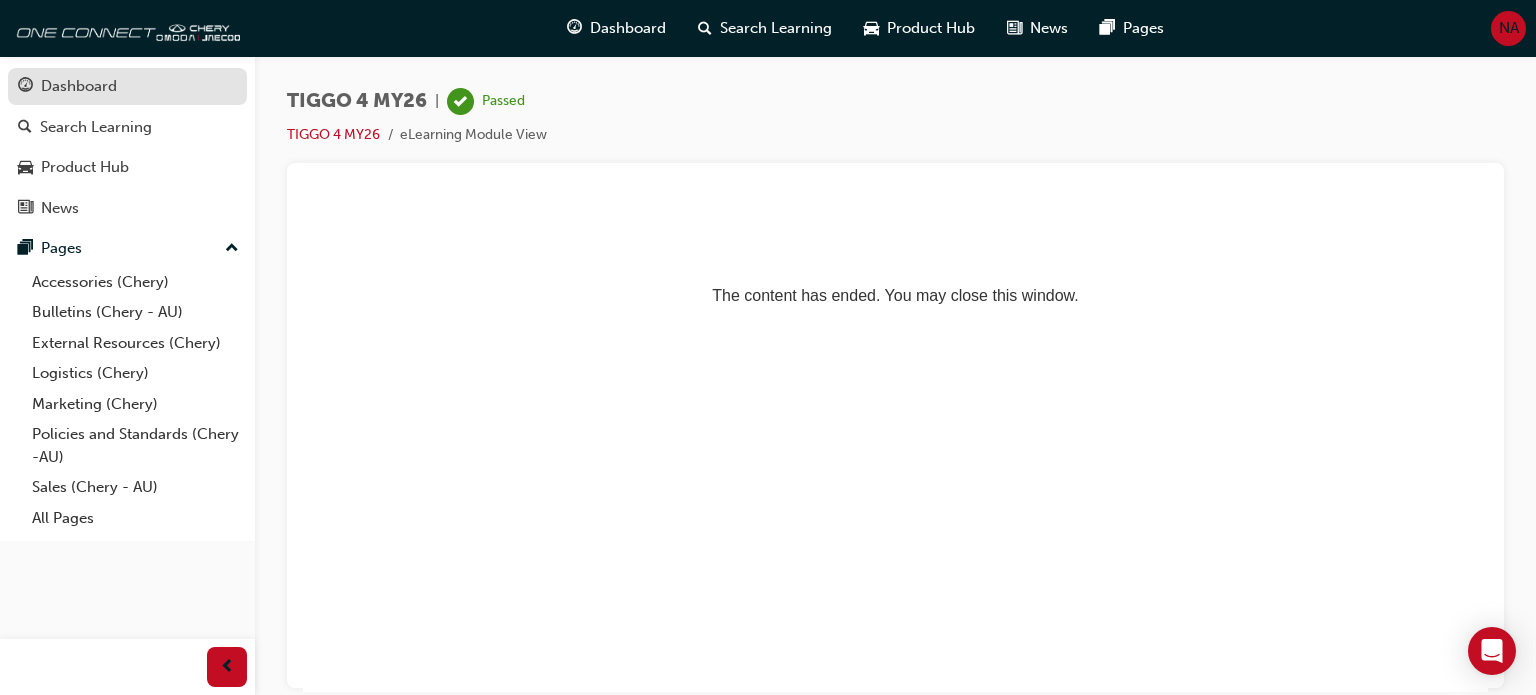 click on "Dashboard" at bounding box center (127, 86) 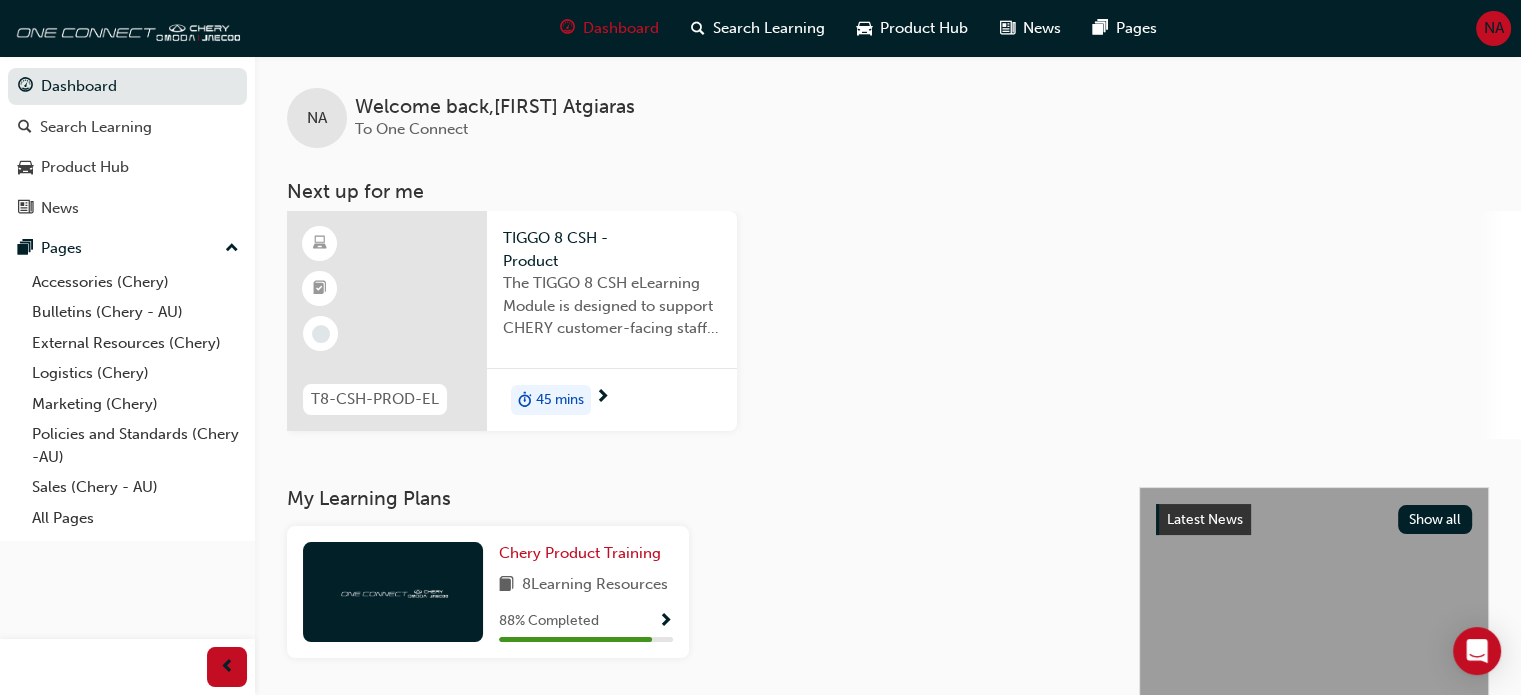 click on "The TIGGO 8 CSH eLearning Module is designed to support CHERY customer-facing staff with the product and sales information for the introduction and demonstration of its unique features and benefits." at bounding box center (612, 306) 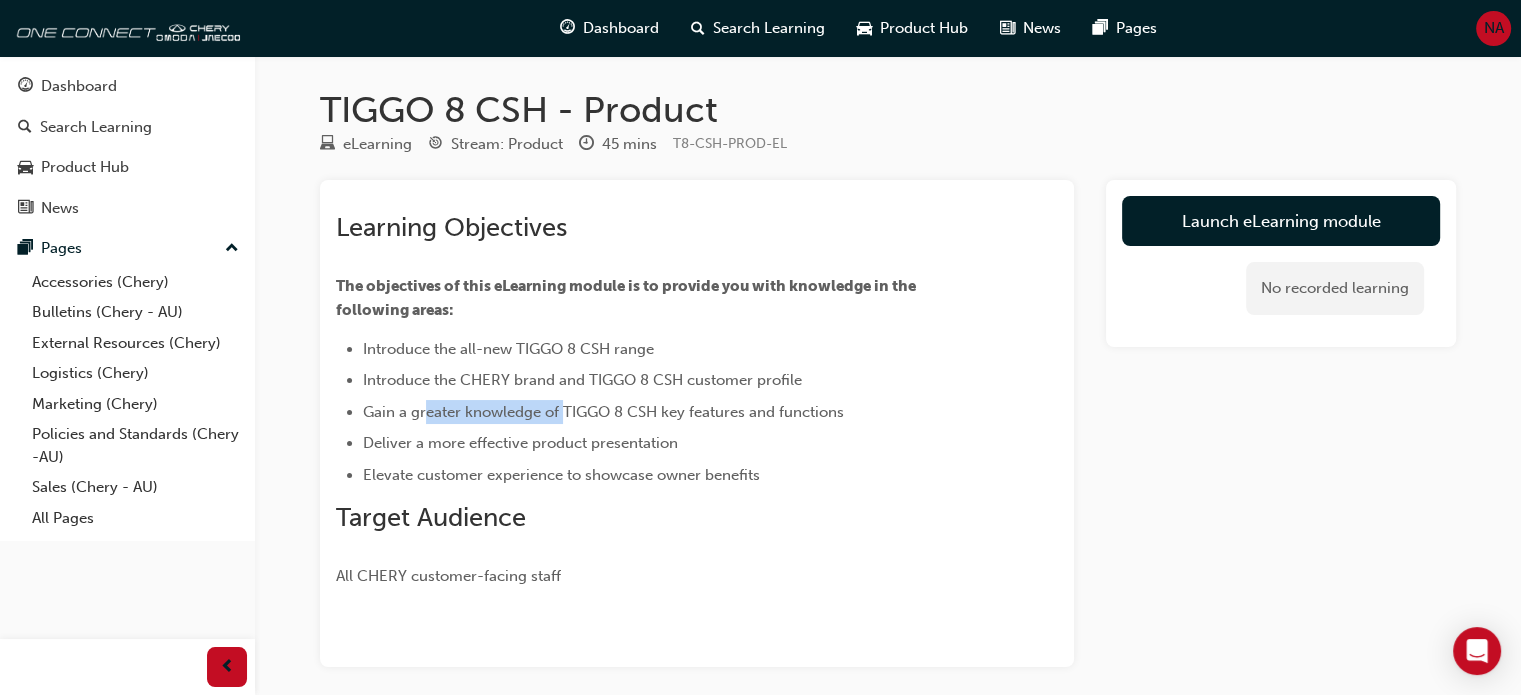 drag, startPoint x: 423, startPoint y: 396, endPoint x: 566, endPoint y: 399, distance: 143.03146 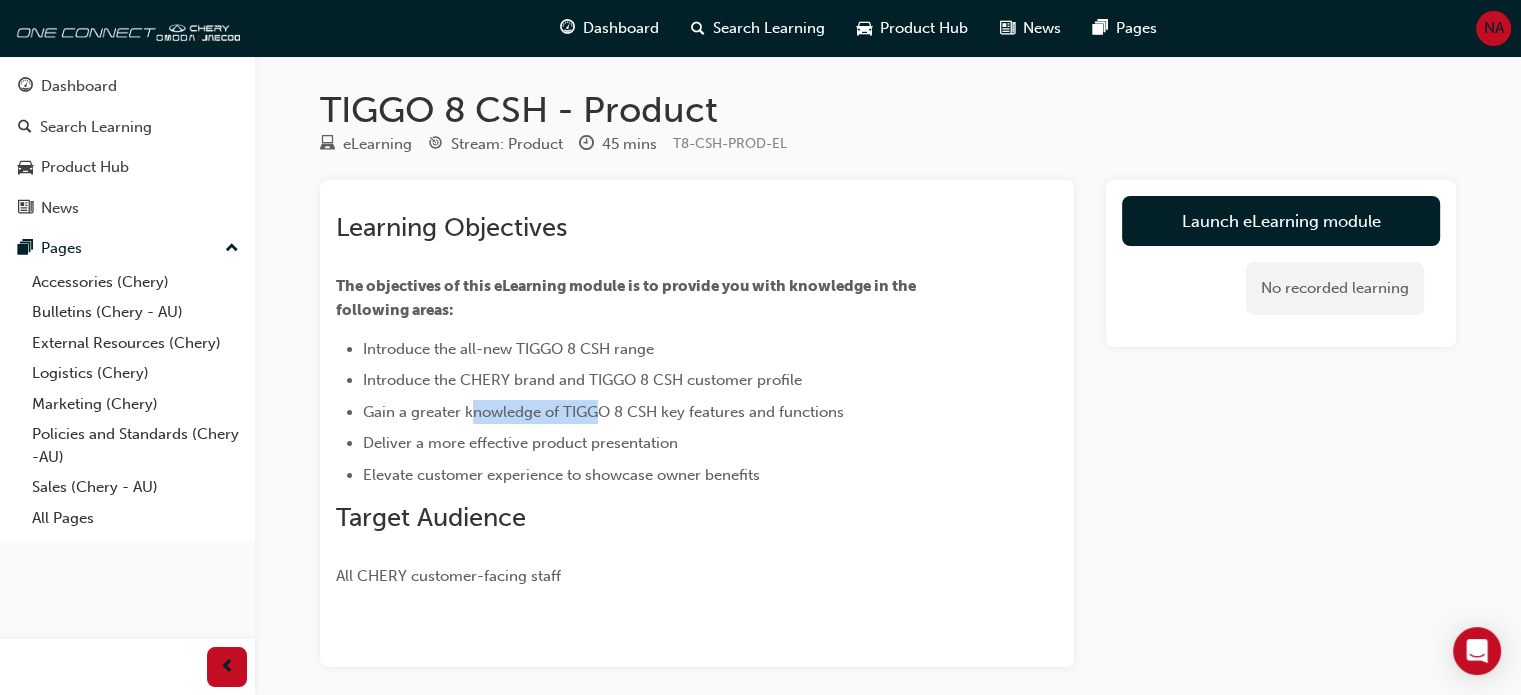 drag, startPoint x: 471, startPoint y: 419, endPoint x: 624, endPoint y: 420, distance: 153.00327 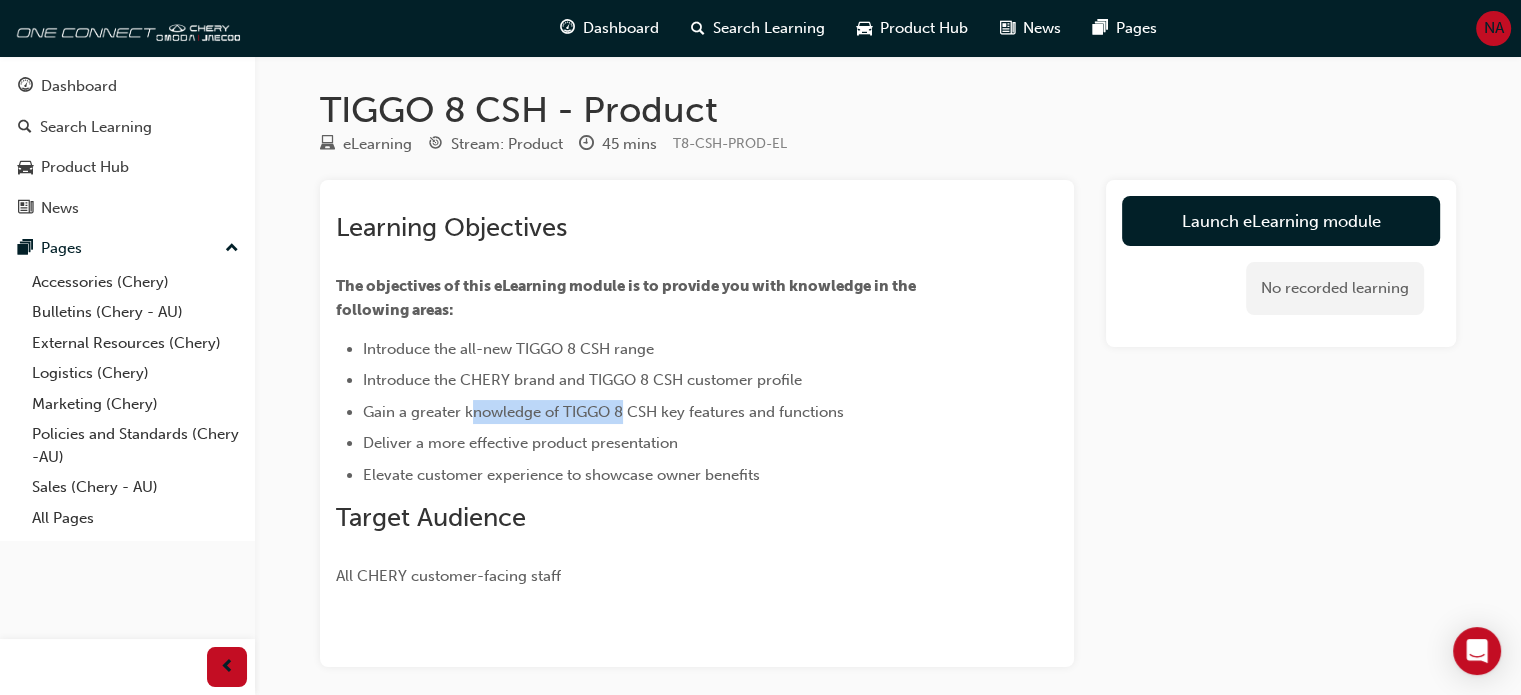 click on "Gain a greater knowledge of TIGGO 8 CSH key features and functions" at bounding box center [603, 412] 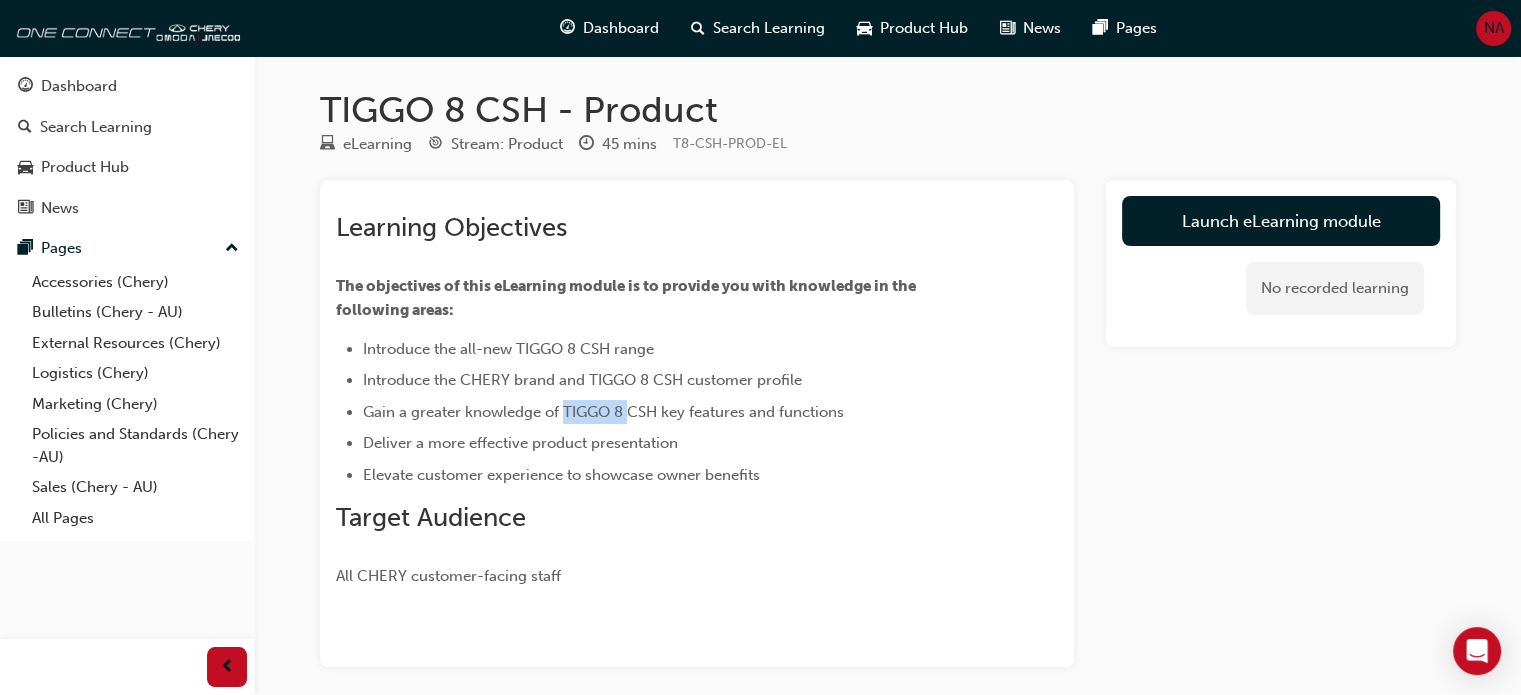drag, startPoint x: 624, startPoint y: 420, endPoint x: 578, endPoint y: 419, distance: 46.010868 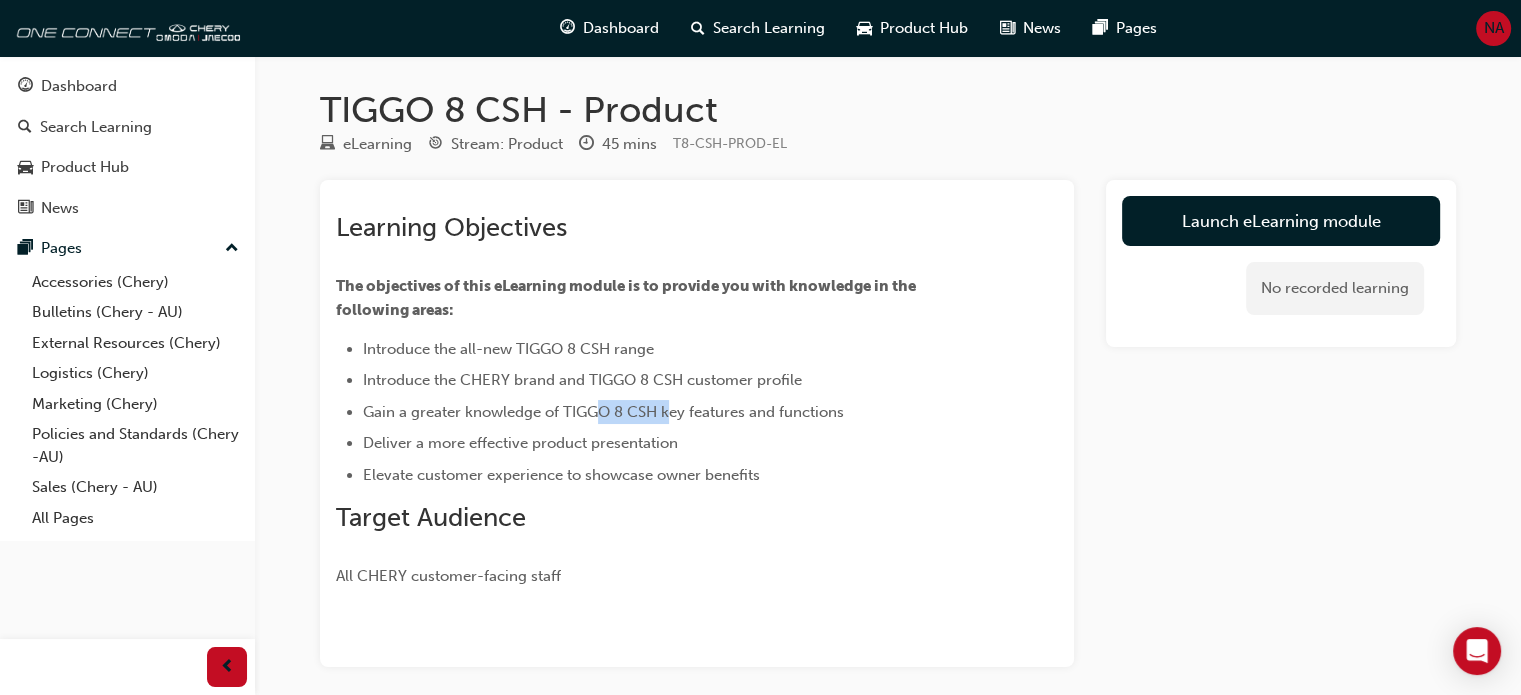 drag, startPoint x: 669, startPoint y: 407, endPoint x: 594, endPoint y: 418, distance: 75.802376 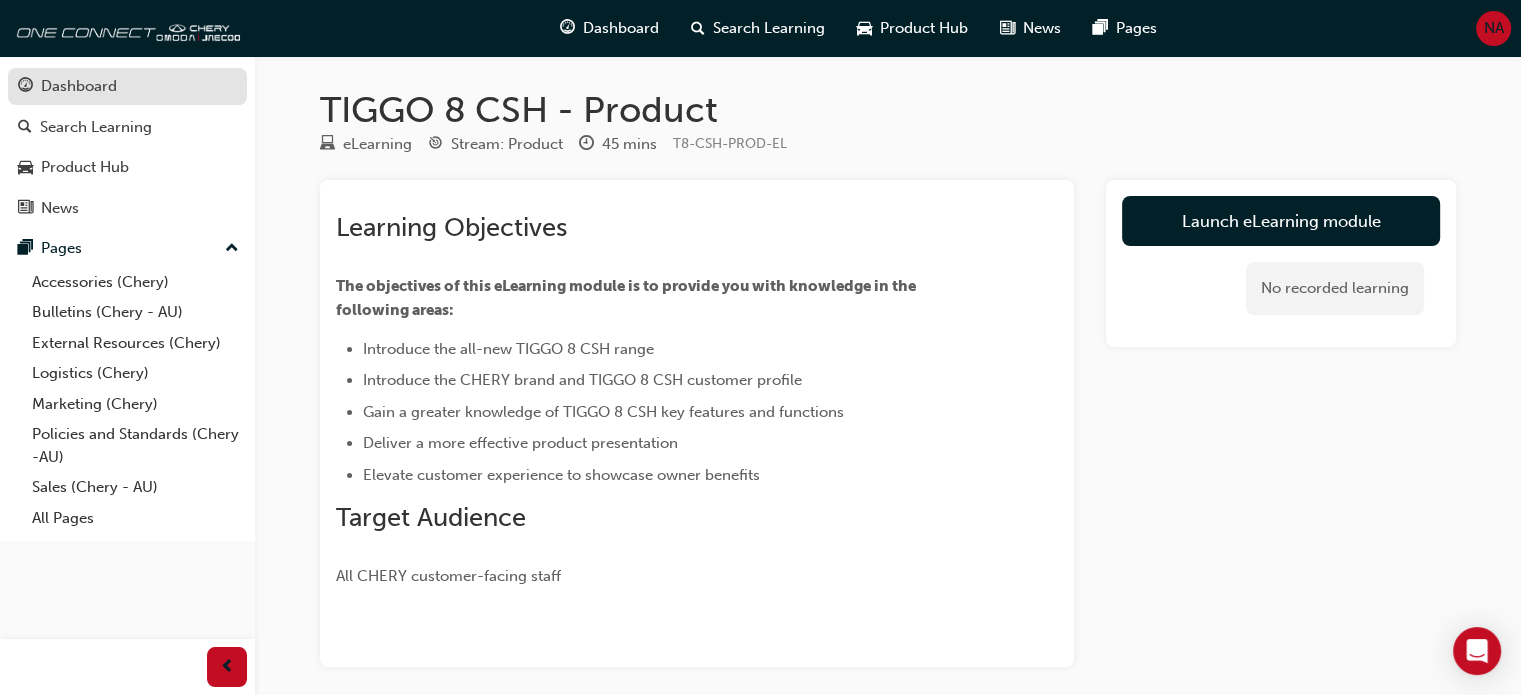 click on "Dashboard" at bounding box center [127, 86] 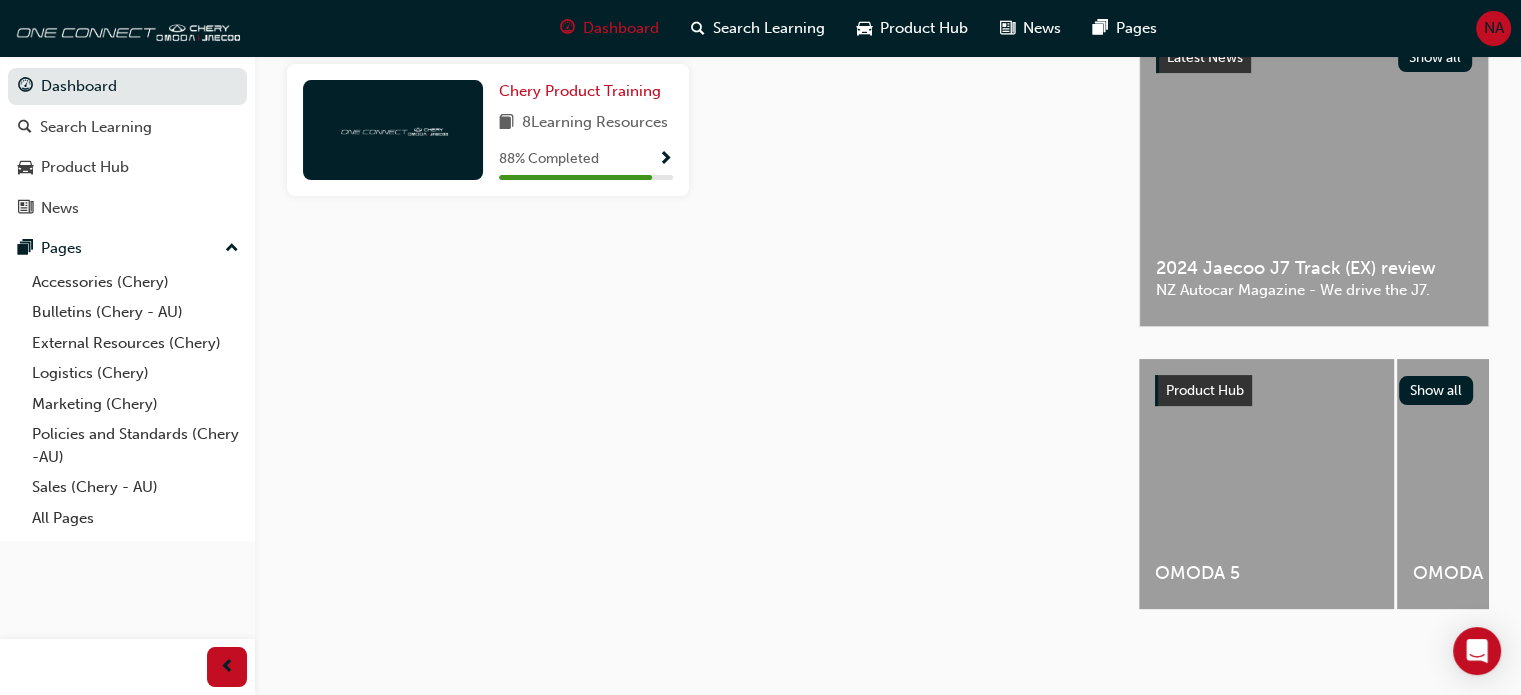 scroll, scrollTop: 0, scrollLeft: 0, axis: both 